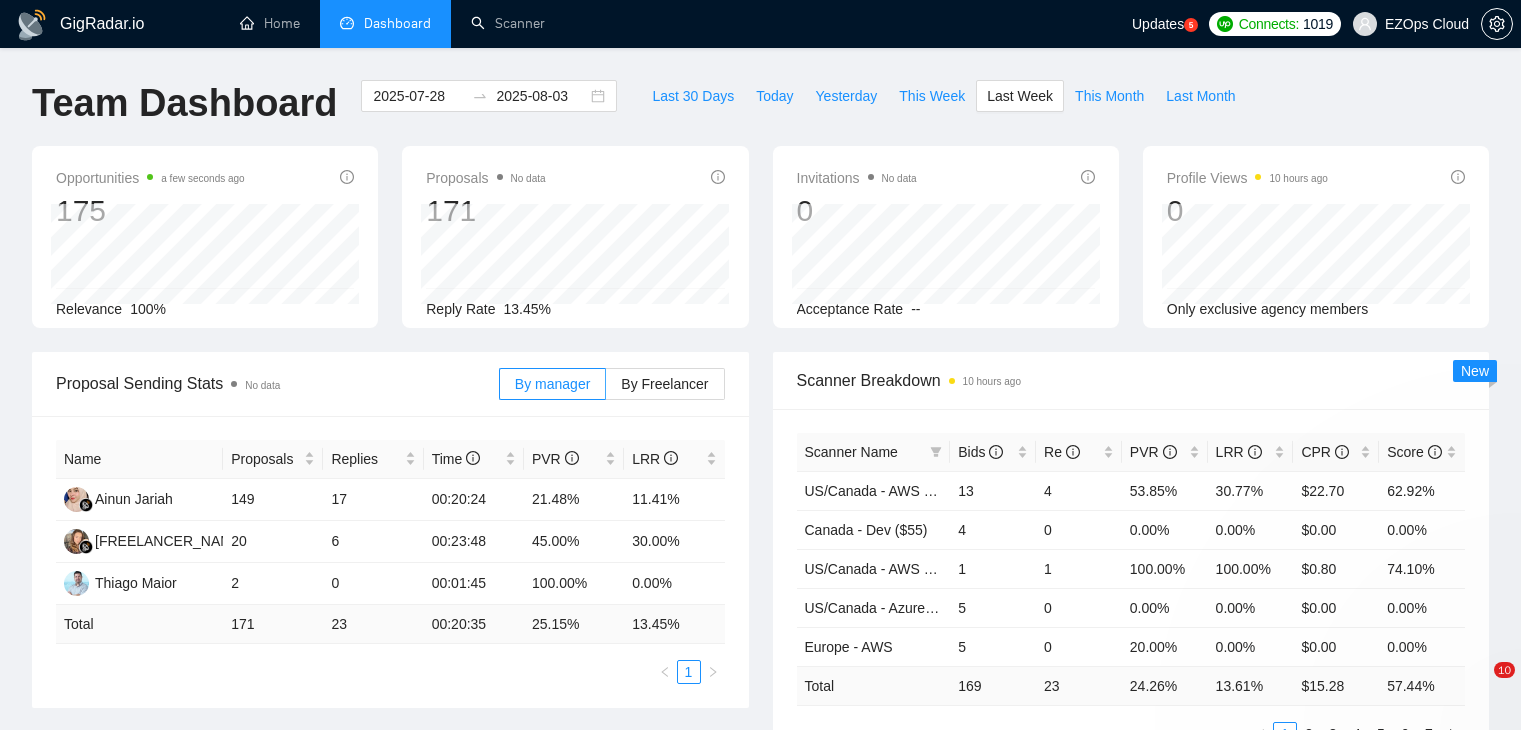 scroll, scrollTop: 0, scrollLeft: 0, axis: both 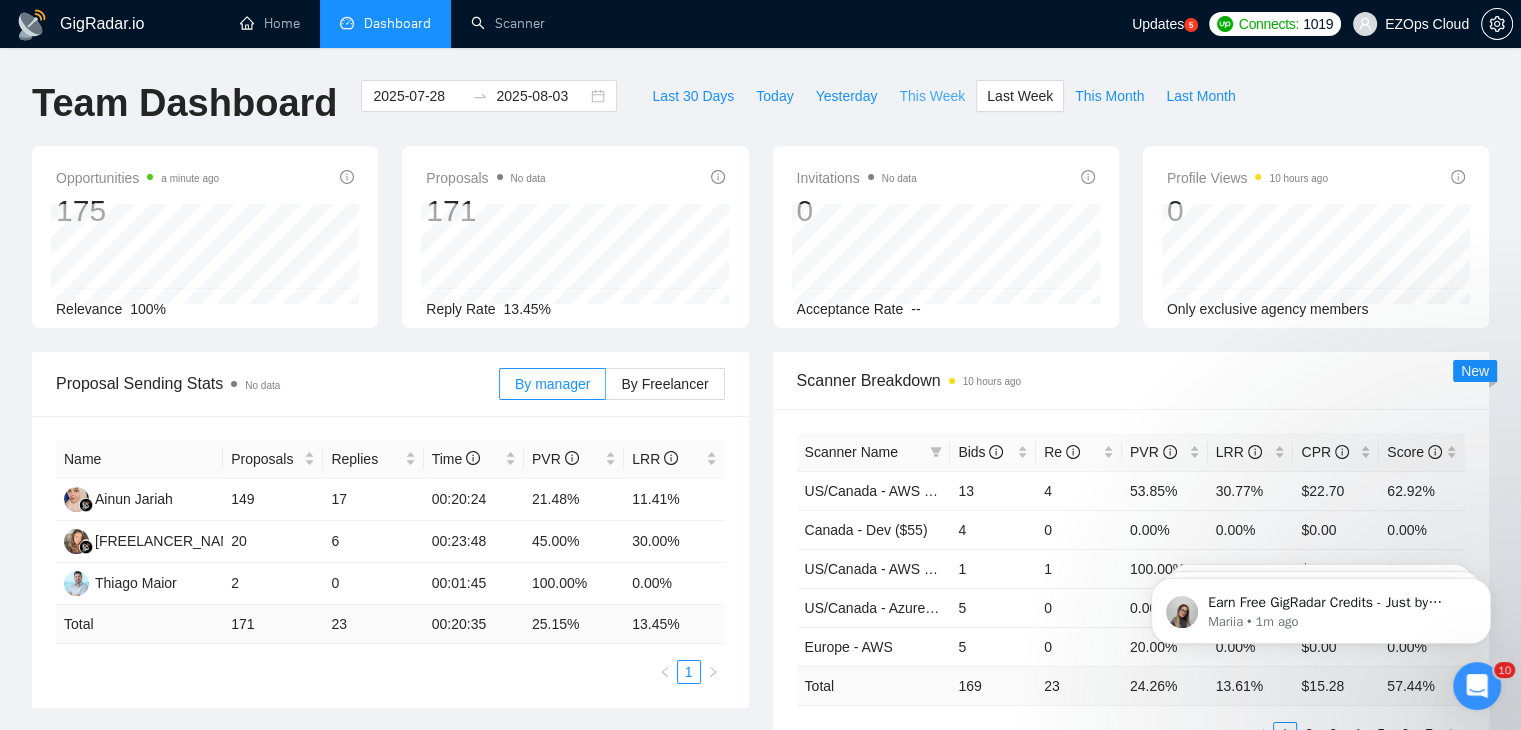 click on "This Week" at bounding box center (932, 96) 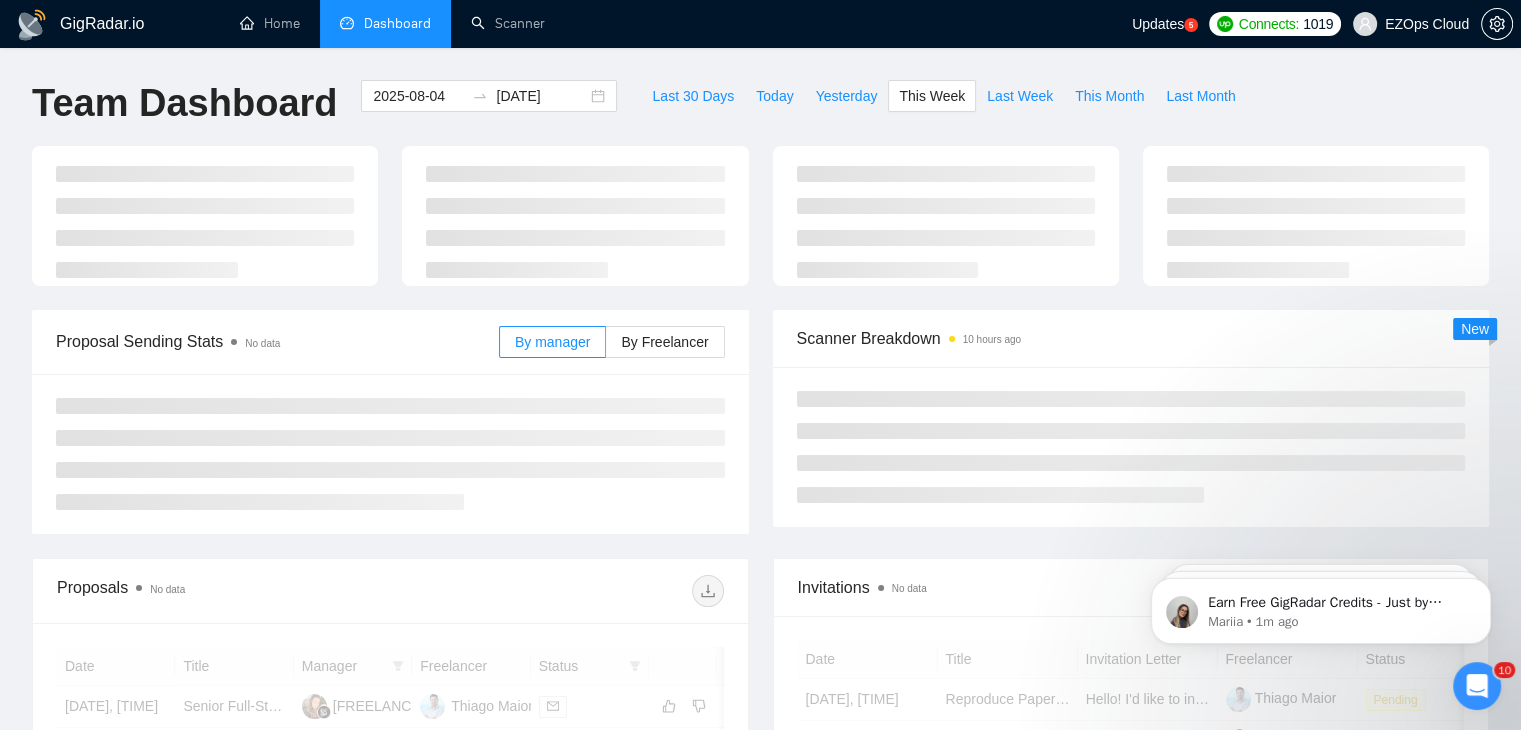 type on "2025-08-04" 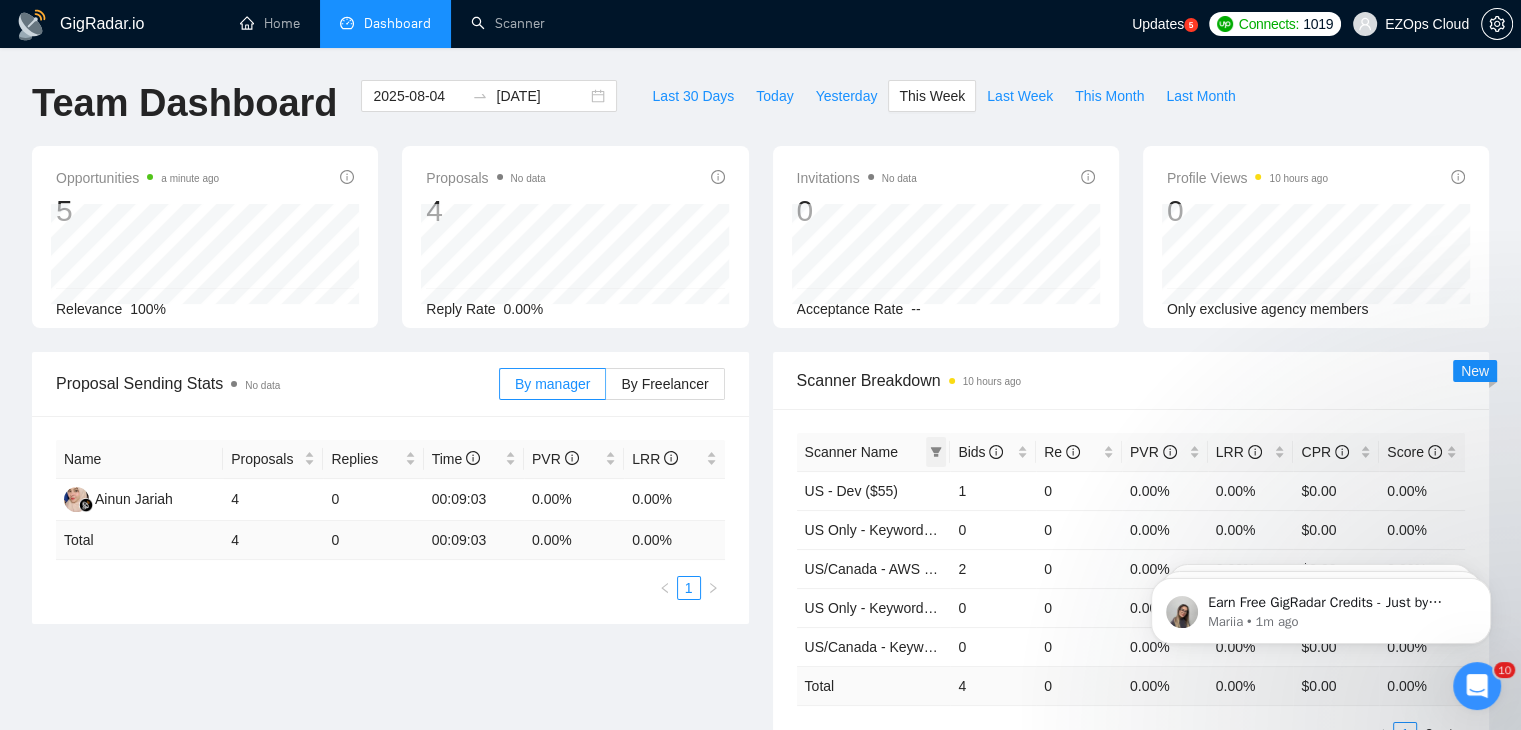 click at bounding box center [936, 452] 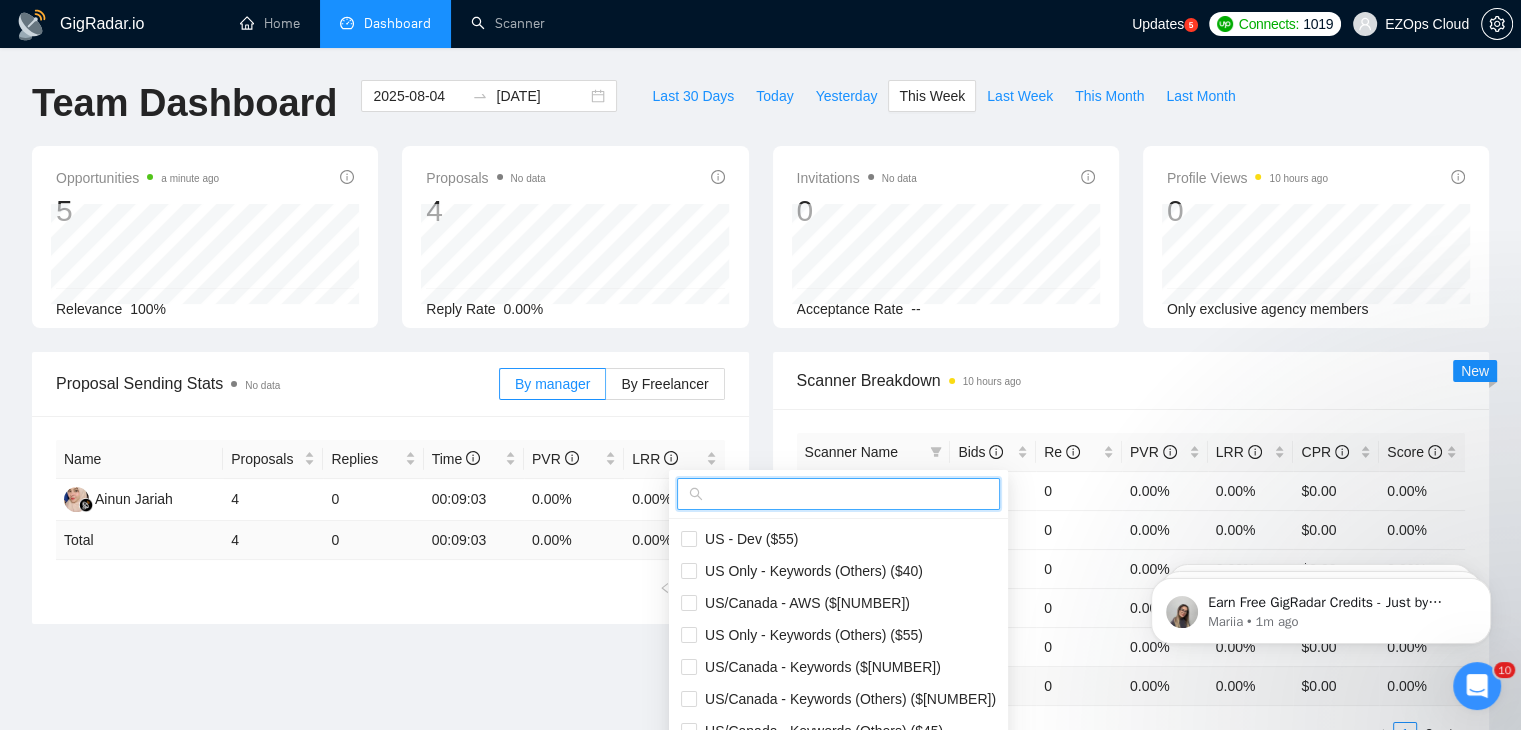 click at bounding box center (847, 494) 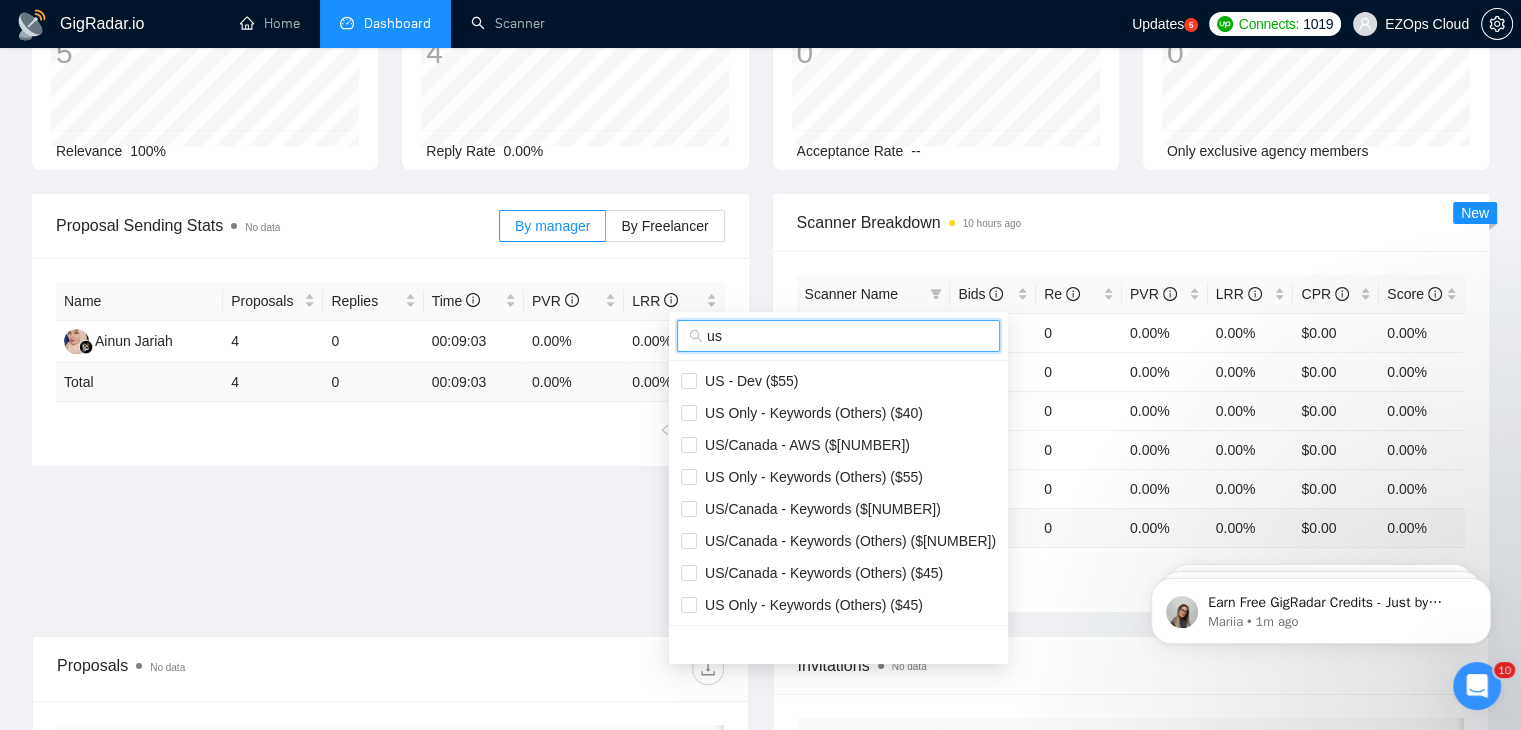 scroll, scrollTop: 200, scrollLeft: 0, axis: vertical 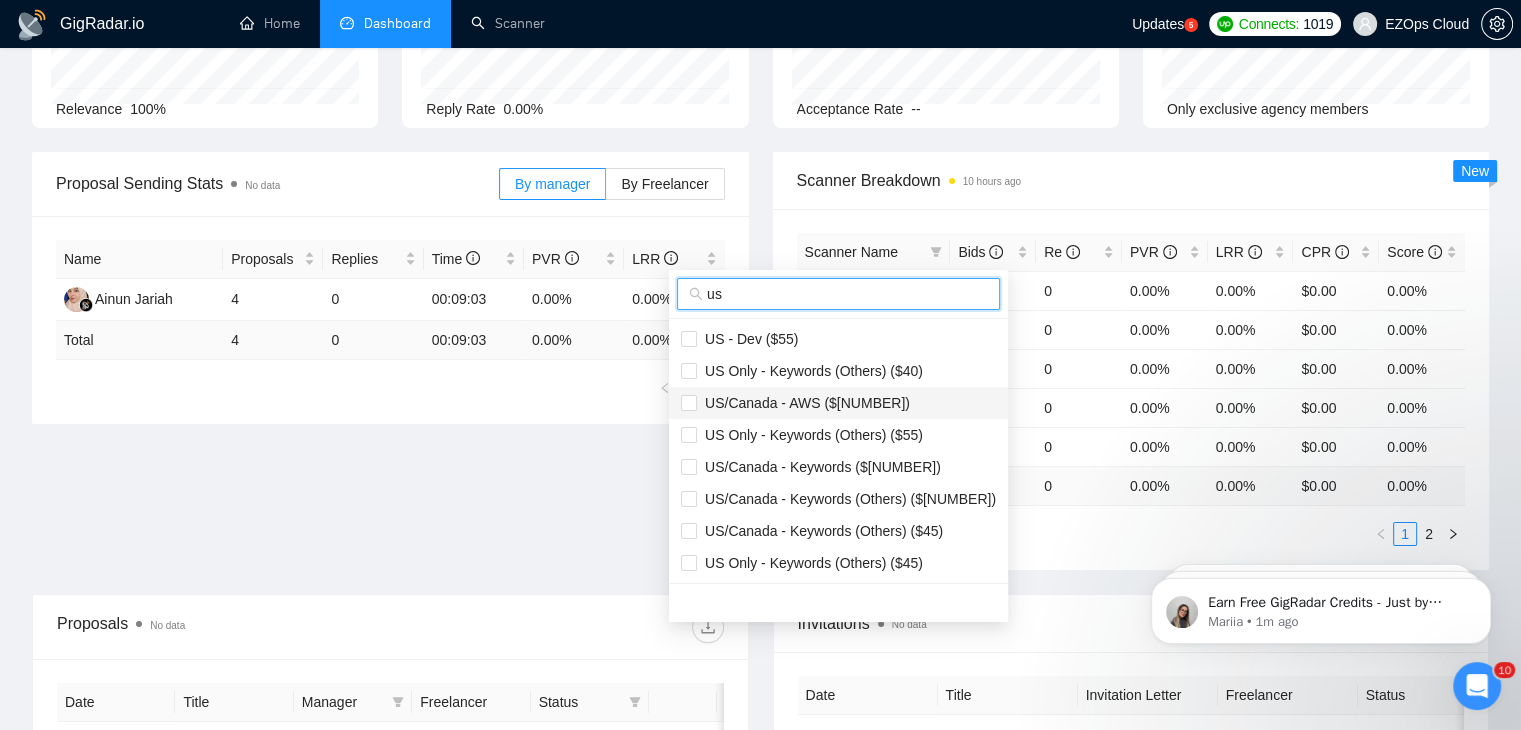 type on "us" 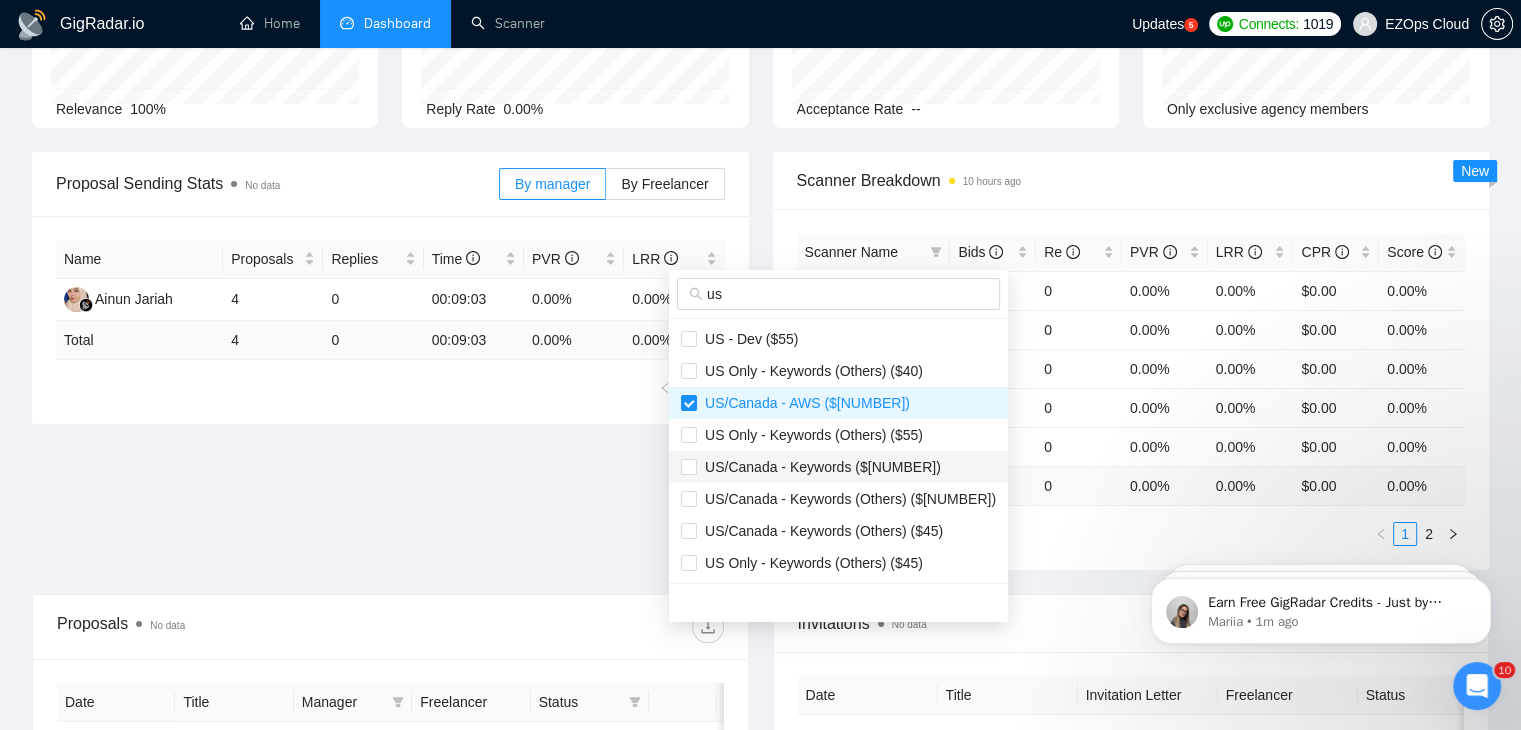 click on "US/Canada - Keywords ($[NUMBER])" at bounding box center (819, 467) 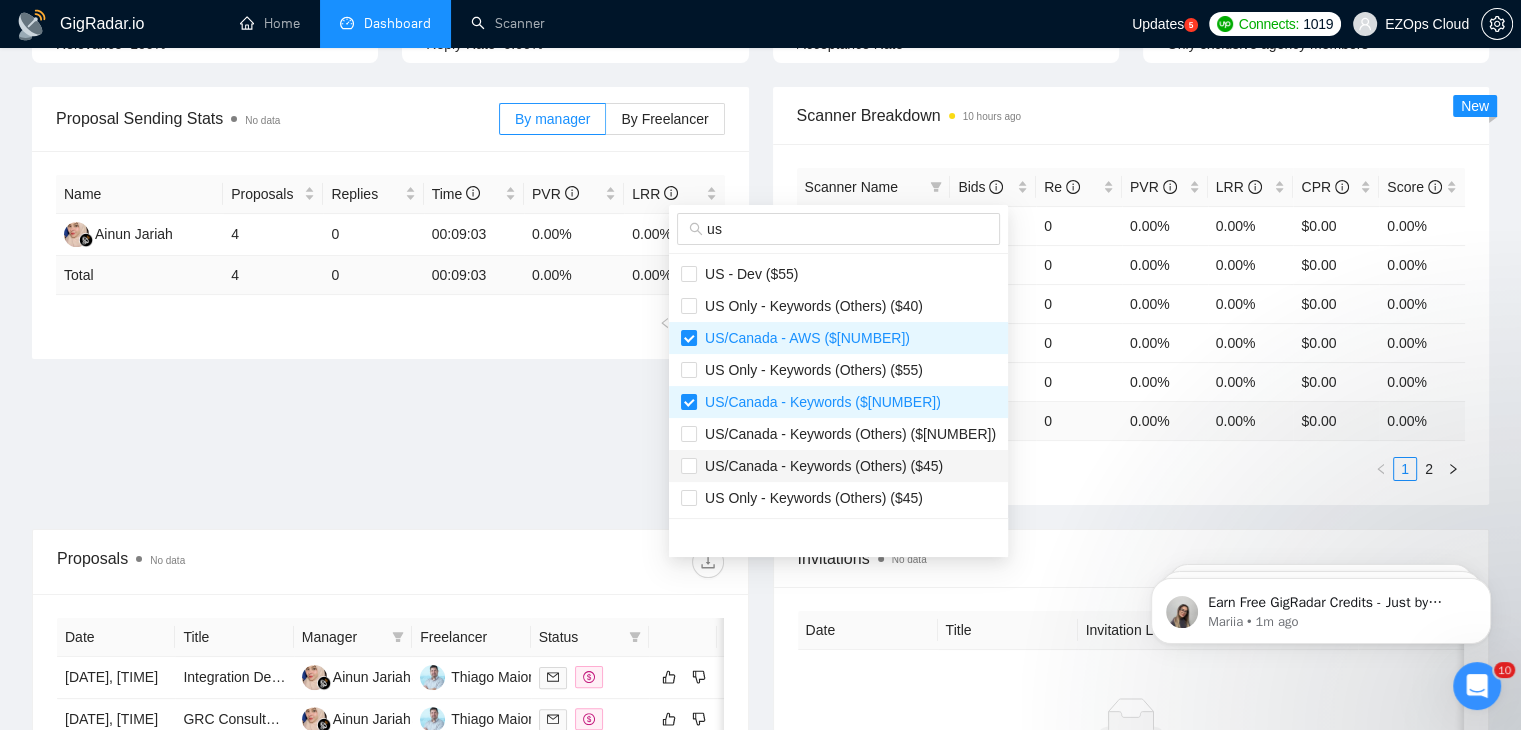 scroll, scrollTop: 300, scrollLeft: 0, axis: vertical 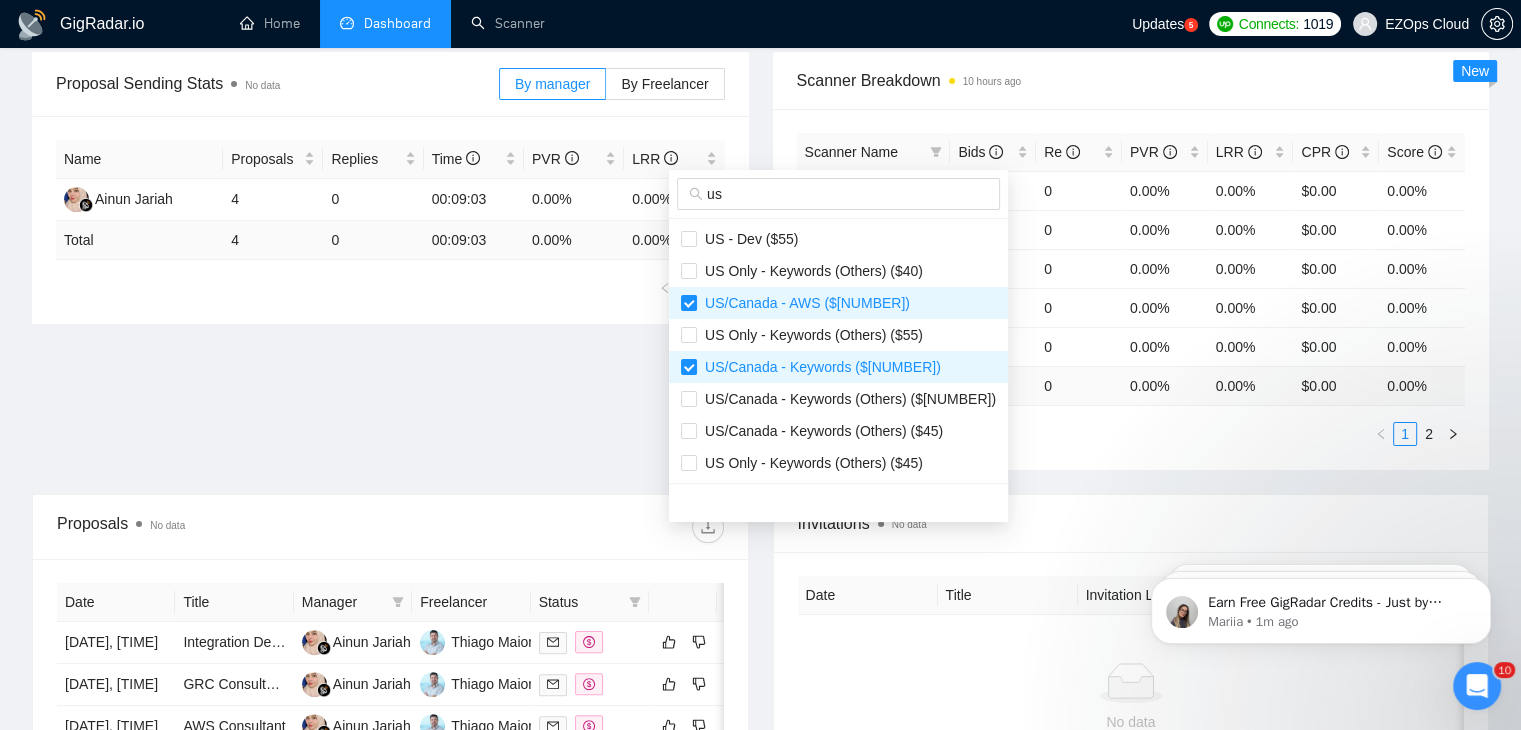 type 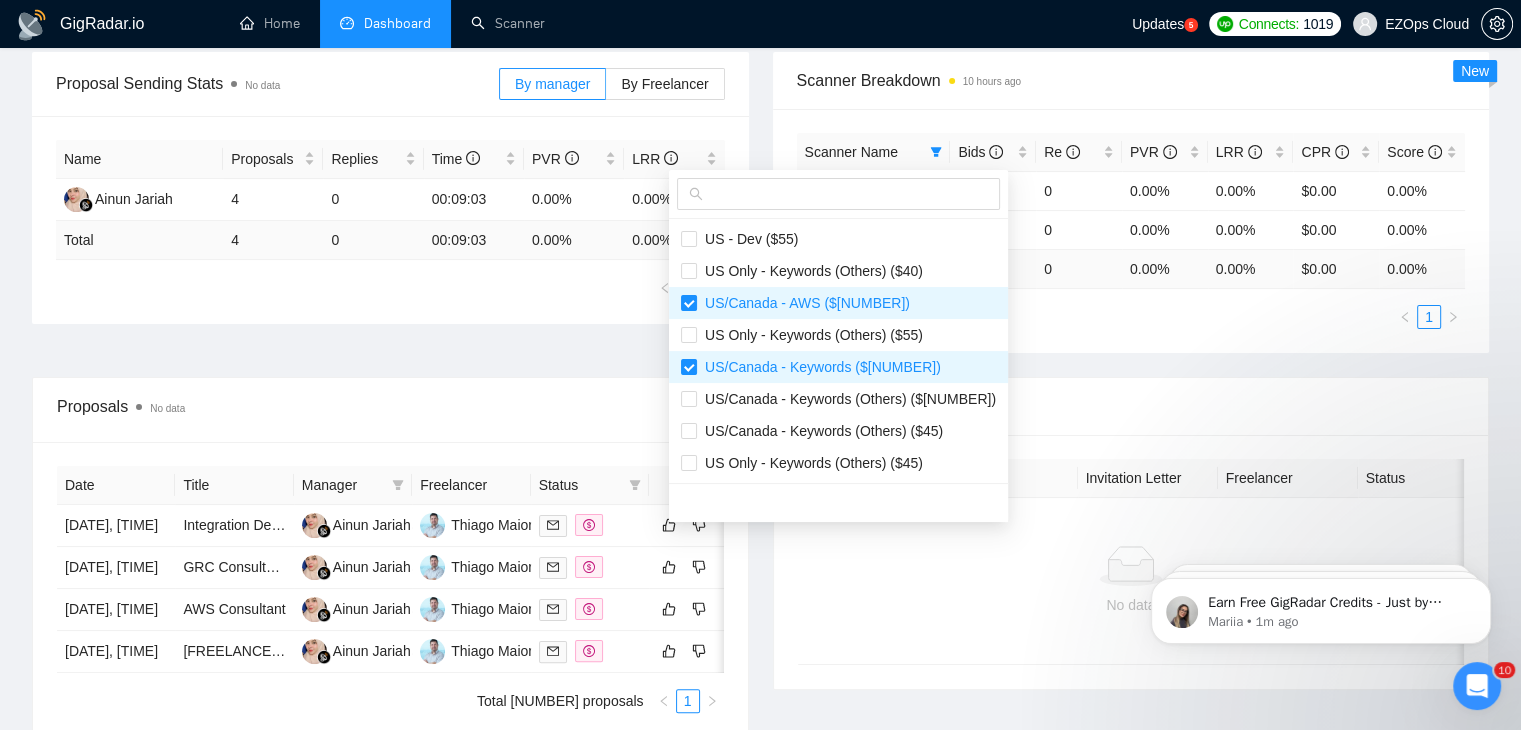 click on "Team Dashboard [DATE] [DATE] Last 30 Days Today Yesterday This Week Last Week This Month Last Month Opportunities a minute ago [NUMBER]   Relevance [PERCENTAGE] Proposals No data [NUMBER]   Reply Rate [PERCENTAGE] Invitations No data [NUMBER]   Acceptance Rate -- Profile Views 10 hours ago [NUMBER]   Only exclusive agency members Proposal Sending Stats No data By manager By Freelancer Name Proposals Replies Time   PVR   LRR   [FREELANCER_NAME] [NUMBER] [NUMBER] [TIME] [PERCENTAGE] [PERCENTAGE] Total [NUMBER] [NUMBER] [TIME] [PERCENTAGE] [PERCENTAGE] 1 Scanner Breakdown 10 hours ago Scanner Name Bids   Re   PVR   LRR   CPR   Score   US/Canada - AWS ($[NUMBER]) [NUMBER] [NUMBER] [PERCENTAGE] [PERCENTAGE] $[NUMBER] [PERCENTAGE] US/Canada - Keywords ($[NUMBER]) [NUMBER] [NUMBER] [PERCENTAGE] [PERCENTAGE] $[NUMBER] [PERCENTAGE] Total [NUMBER] [NUMBER] [PERCENTAGE] [PERCENTAGE] $[NUMBER] [PERCENTAGE] 1 New Proposals No data Date Title Manager Freelancer Status               [DATE] [TIME] Integration Developer / App Integrator (JS, APIs, OAuth 2.0) [FREELANCER_NAME] [FREELANCER_NAME] [DATE] [TIME] GRC Consultant | SOC 2 & ISO 27001 Compliance for SaaS & Cloud Businesses [FREELANCER_NAME] [FREELANCER_NAME] [DATE] [TIME] 1" at bounding box center (760, 271) 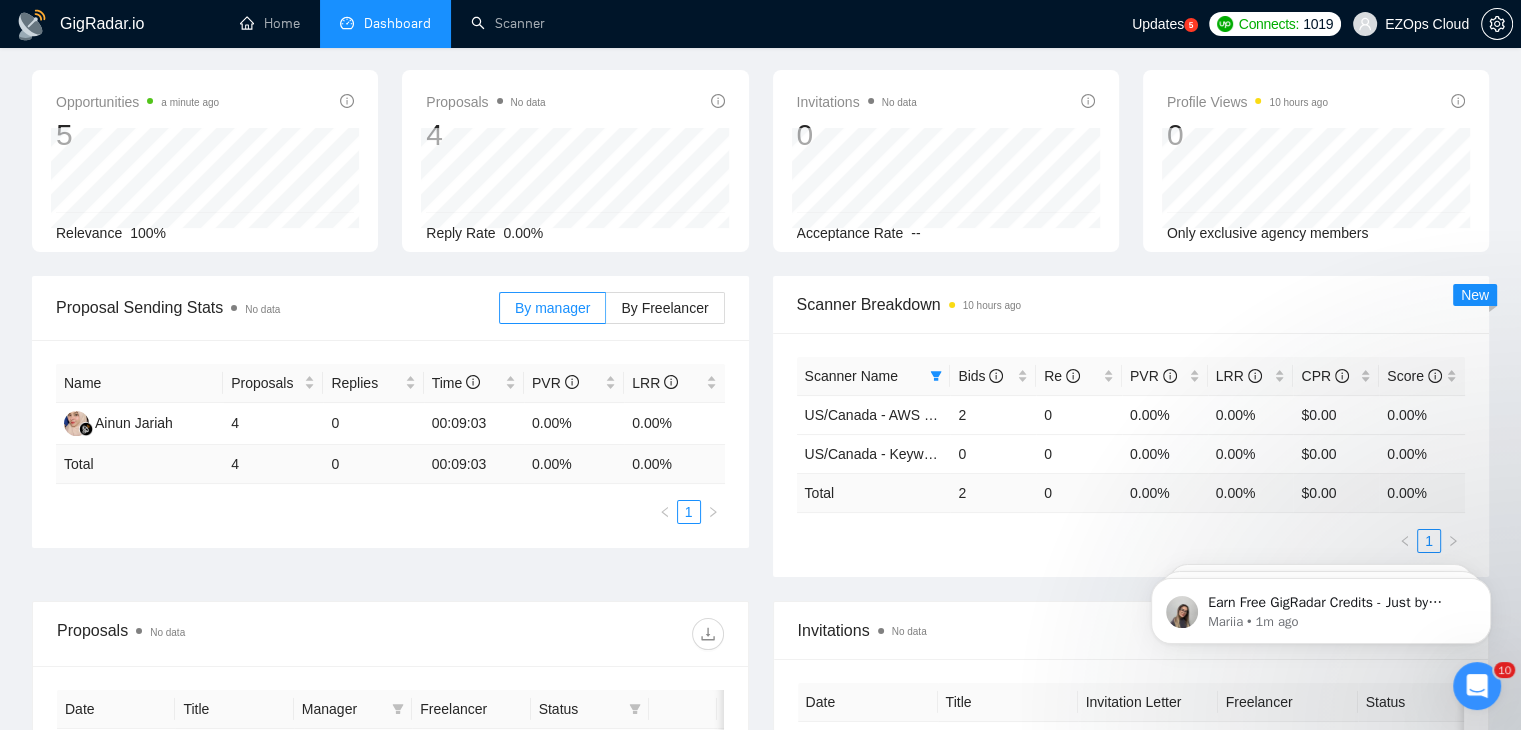 scroll, scrollTop: 0, scrollLeft: 0, axis: both 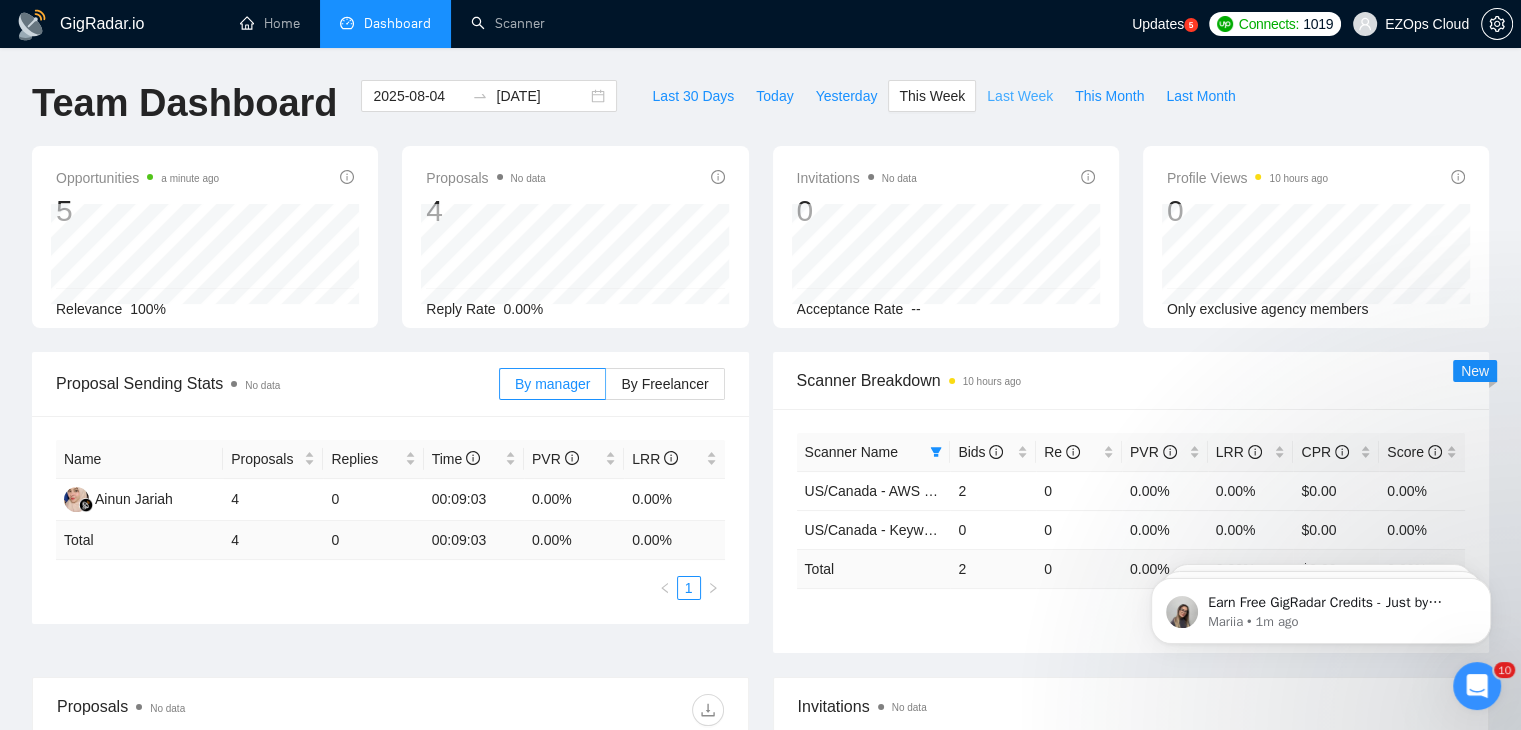 click on "Last Week" at bounding box center [1020, 96] 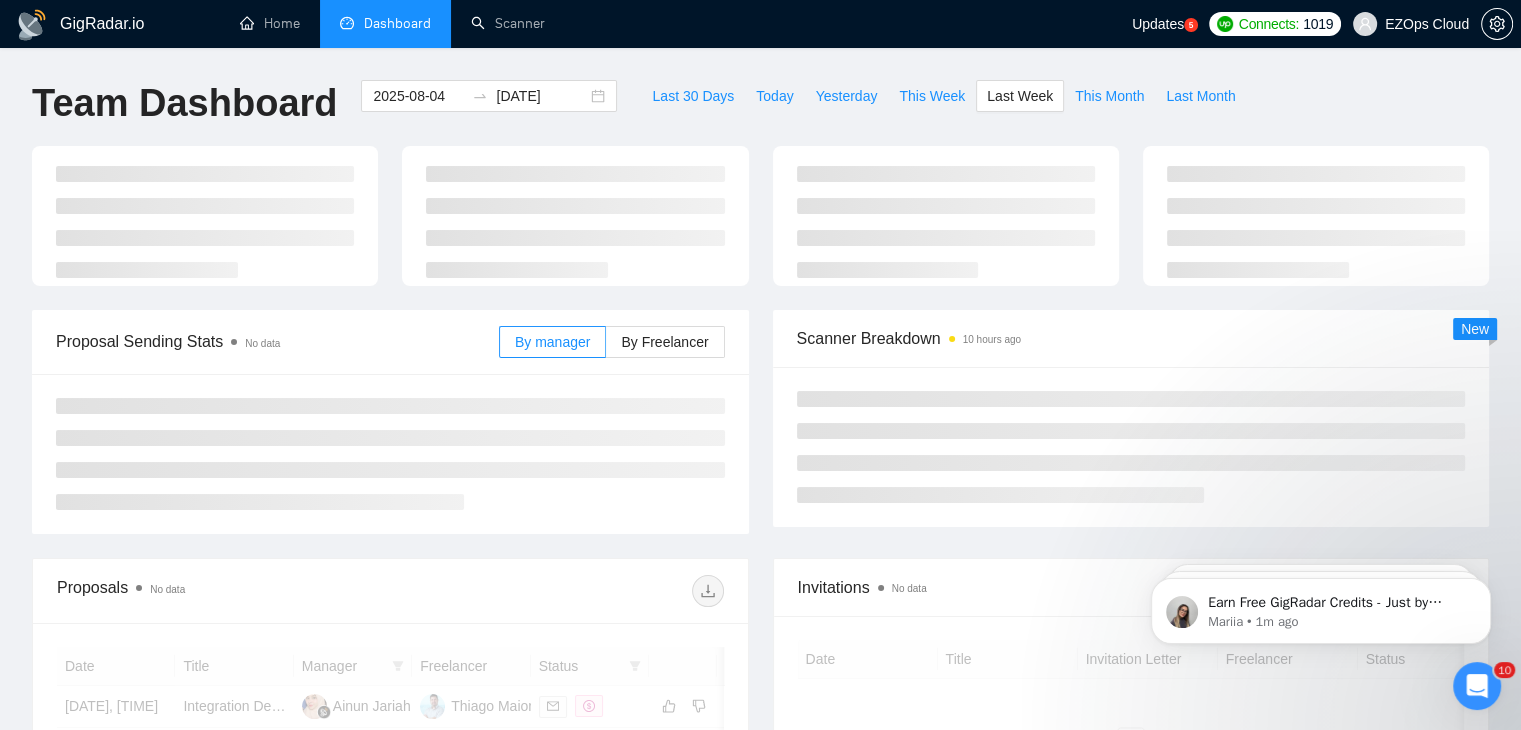 type on "2025-07-28" 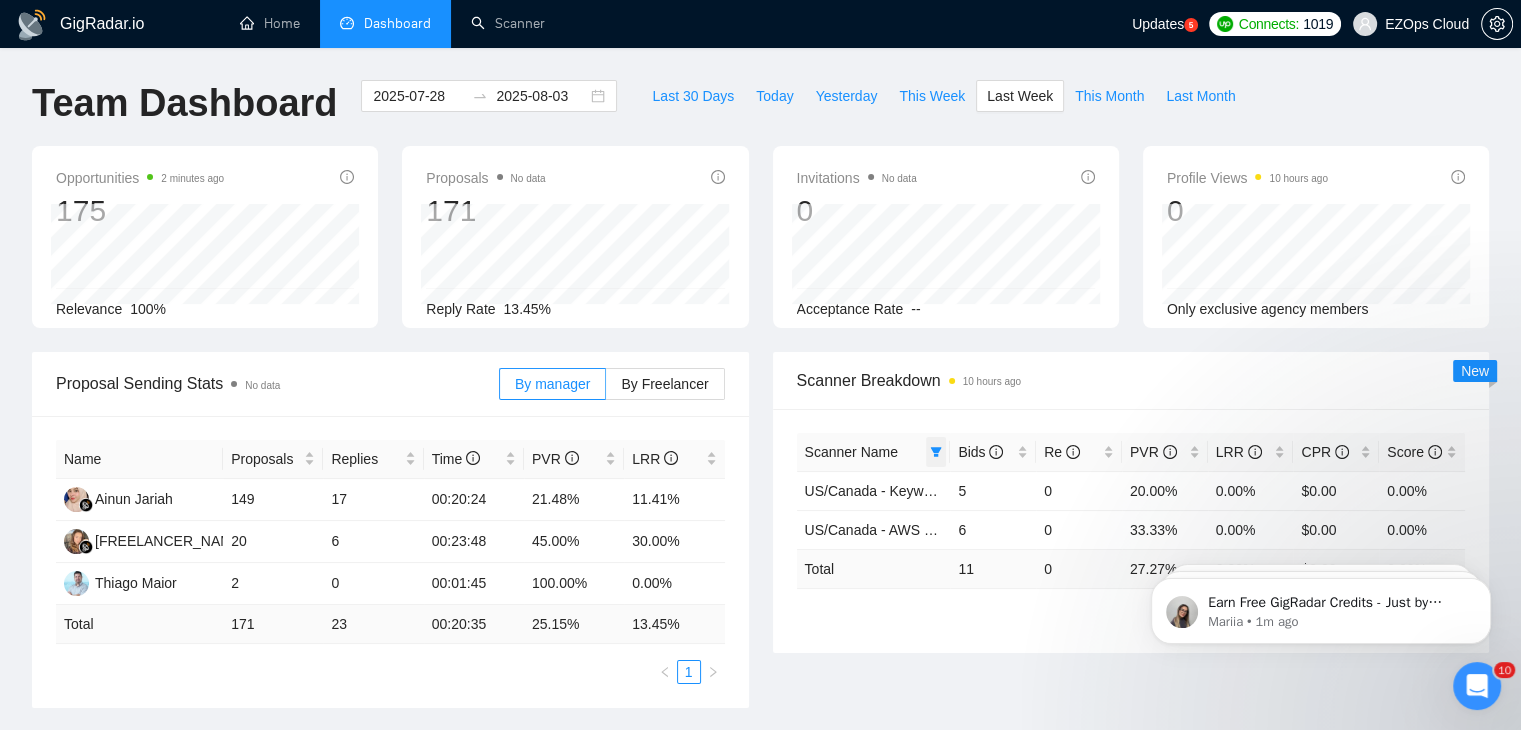 click 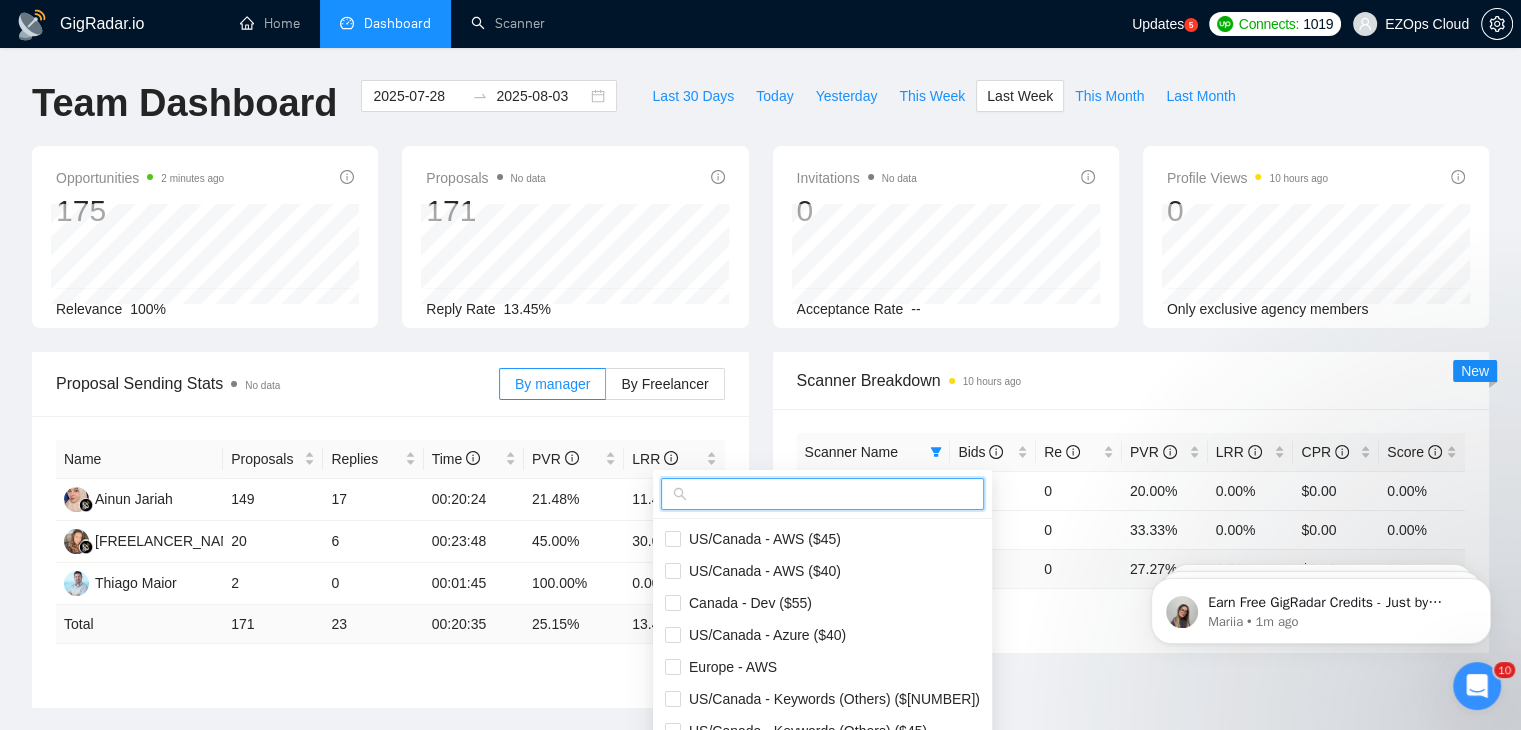 click at bounding box center [831, 494] 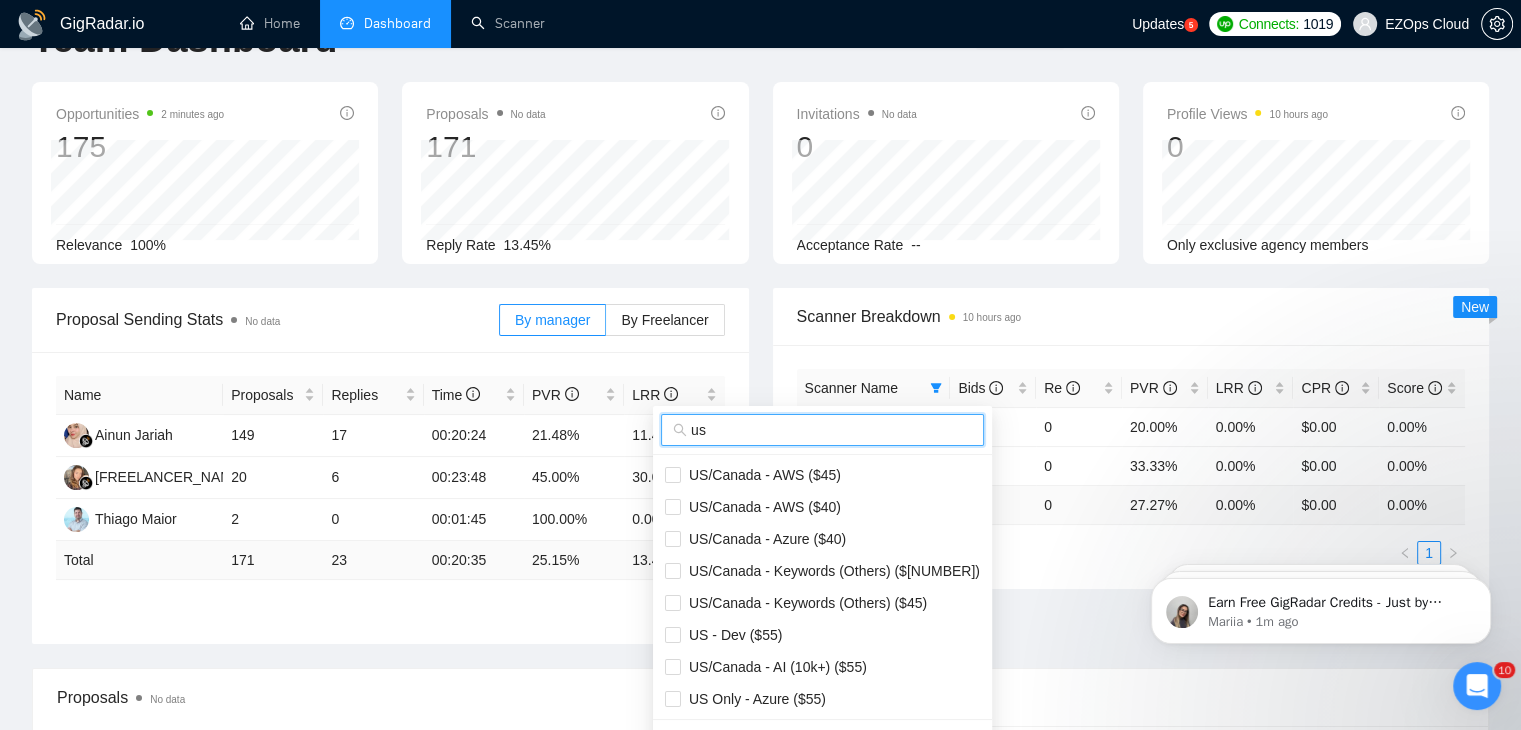 scroll, scrollTop: 100, scrollLeft: 0, axis: vertical 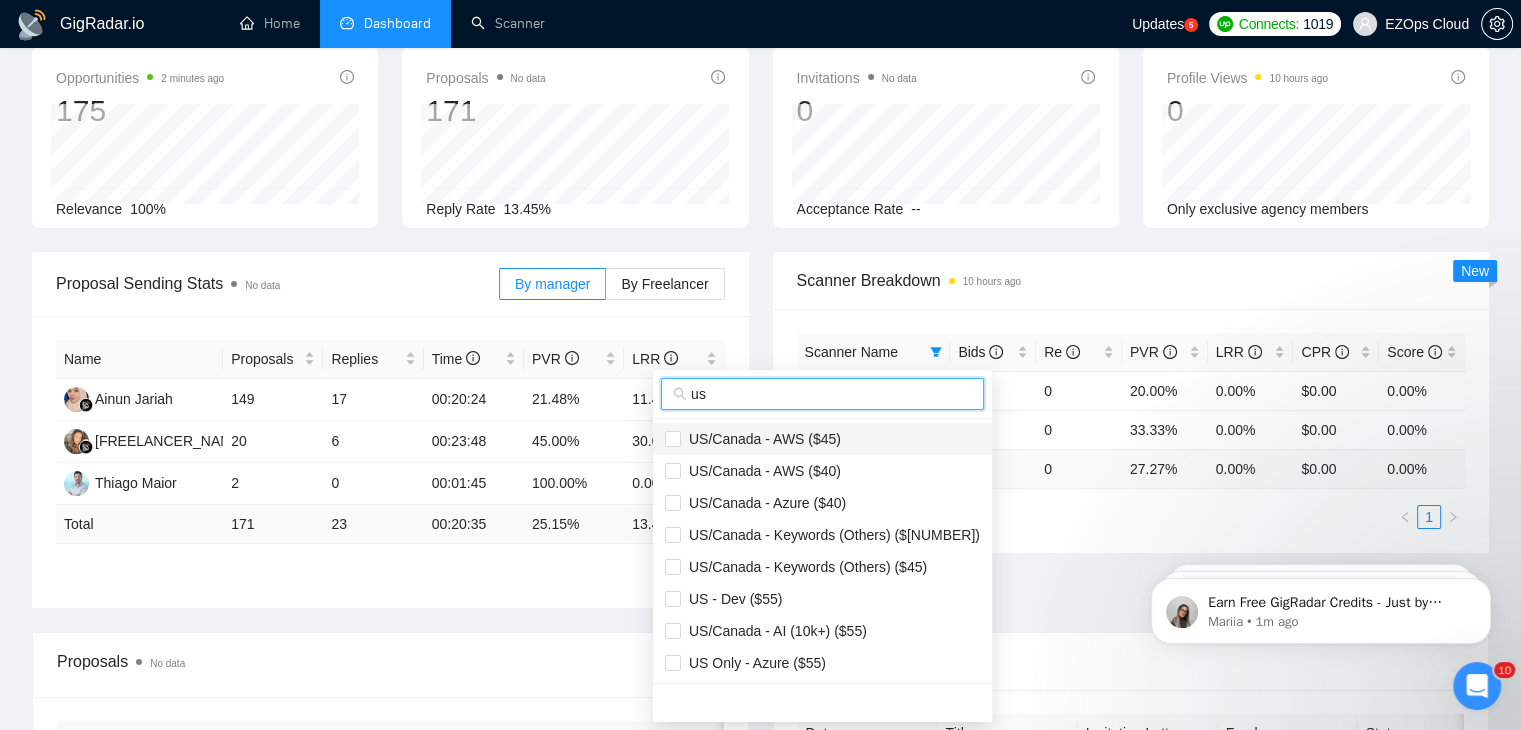 type on "us" 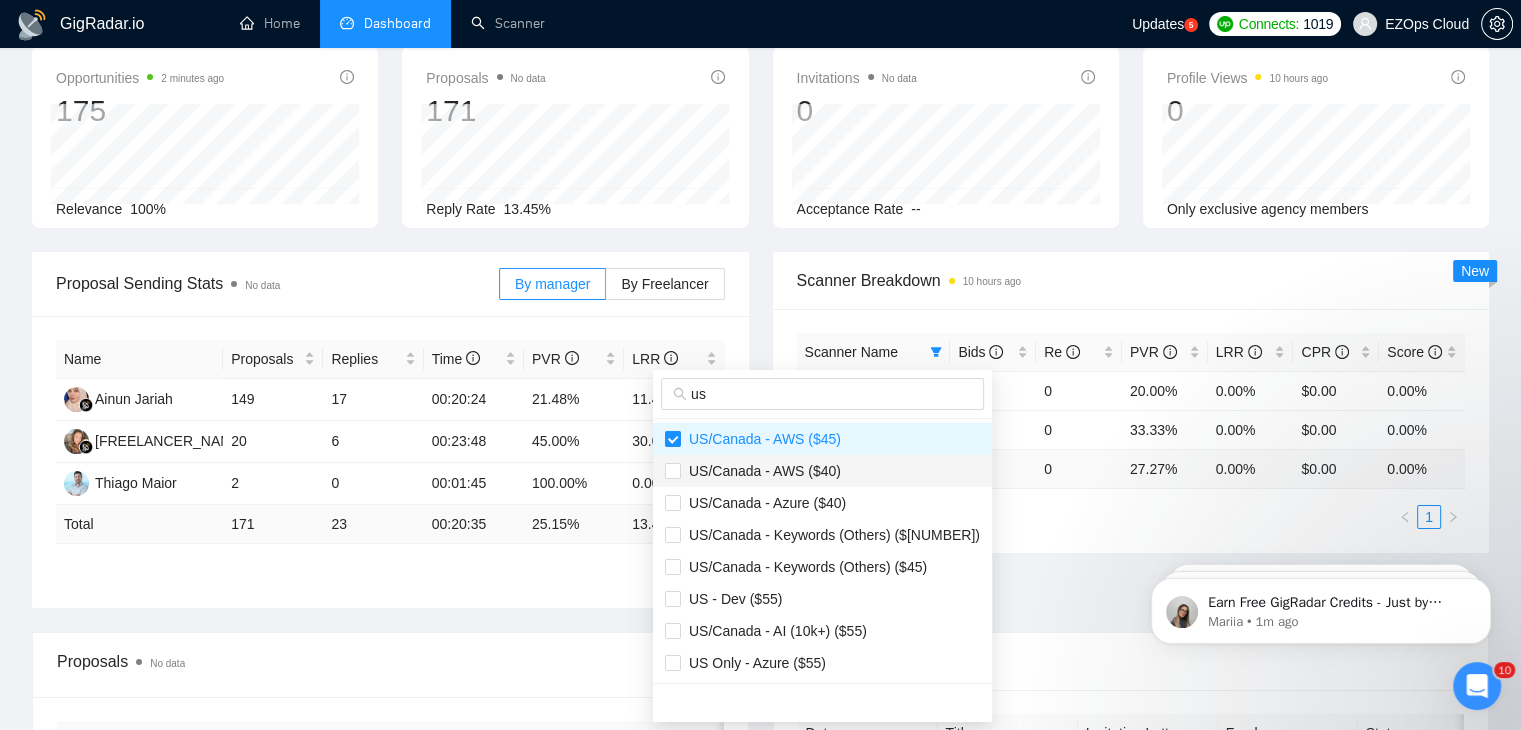click on "US/Canada - AWS ($40)" at bounding box center [822, 471] 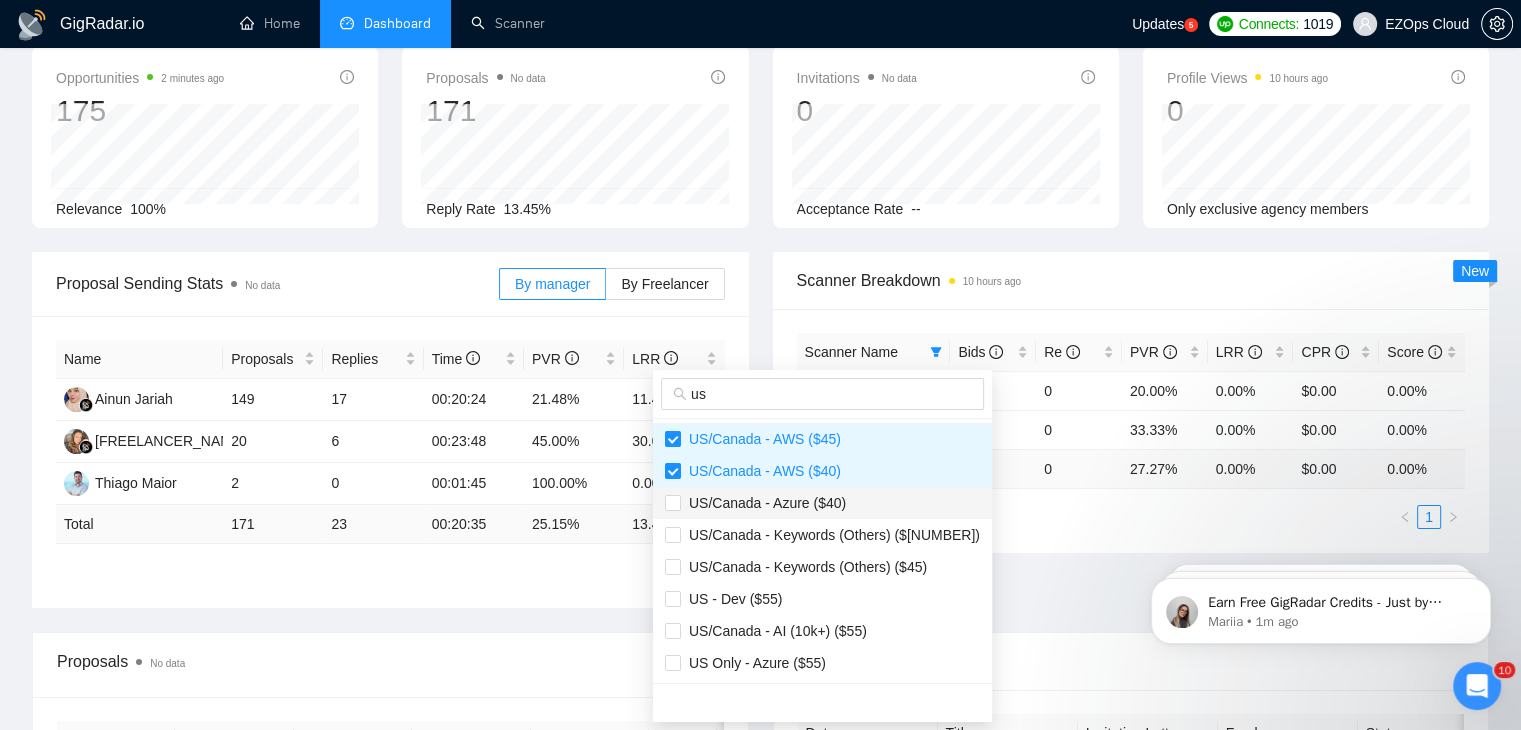 click on "US/Canada - Azure ($40)" at bounding box center [822, 503] 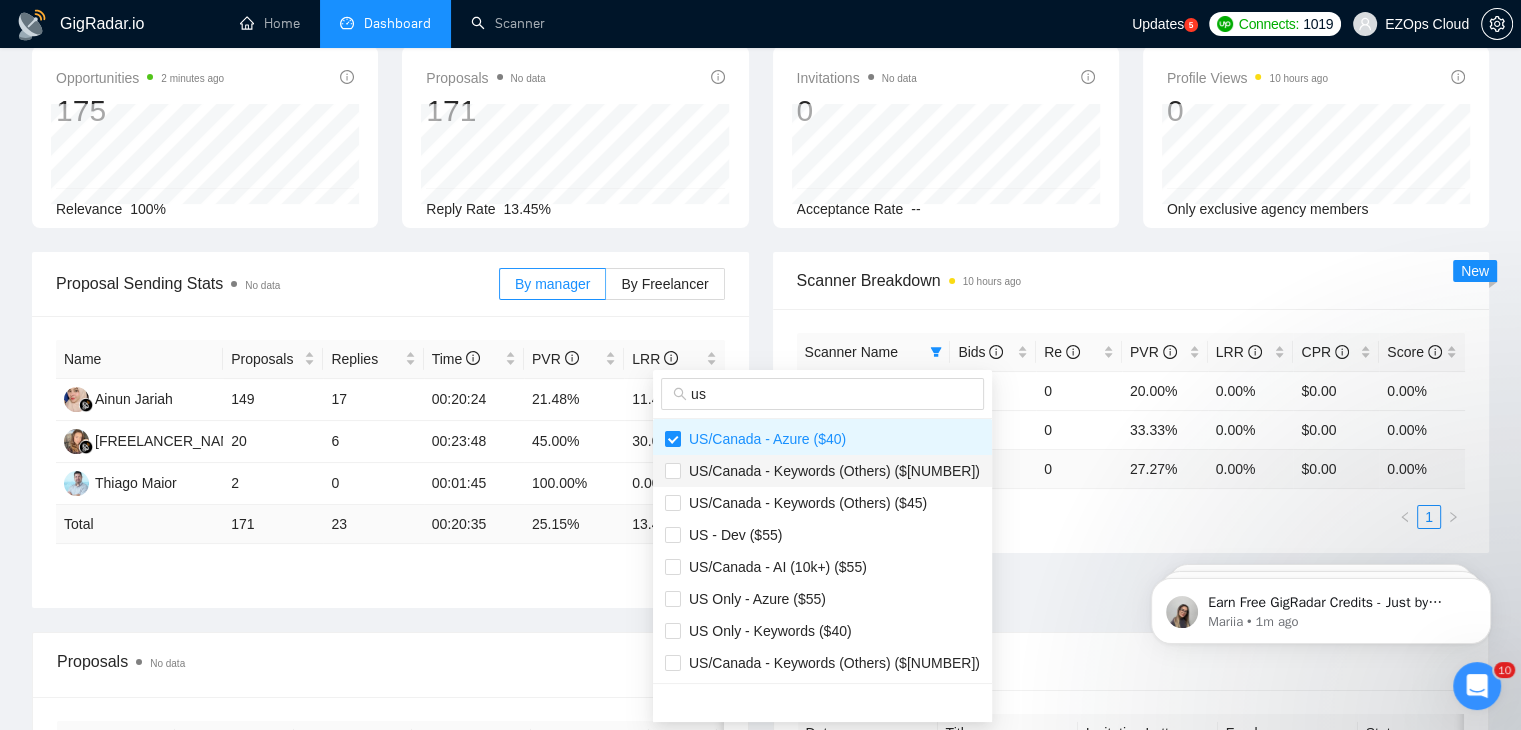 scroll, scrollTop: 100, scrollLeft: 0, axis: vertical 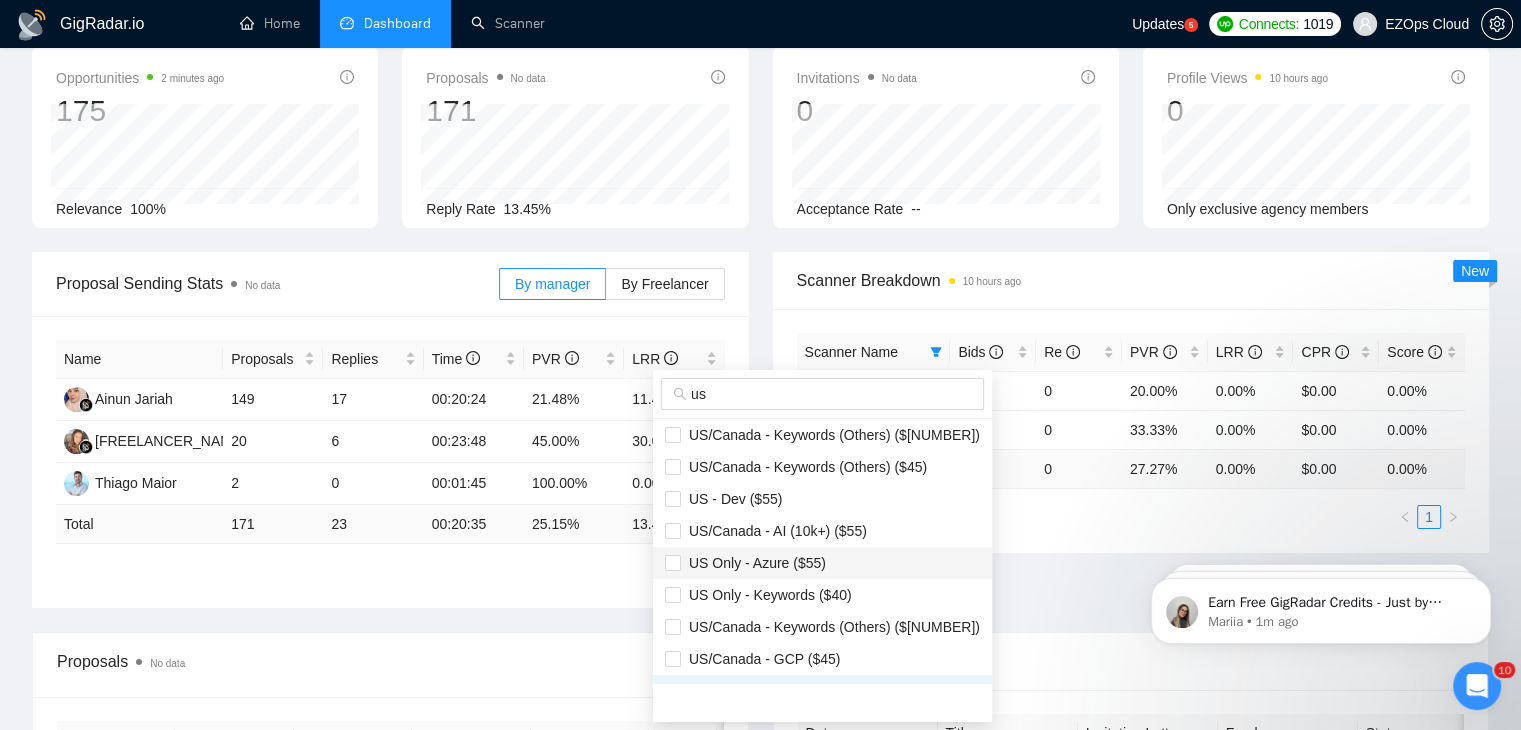 click on "US Only - Azure ($55)" at bounding box center (822, 563) 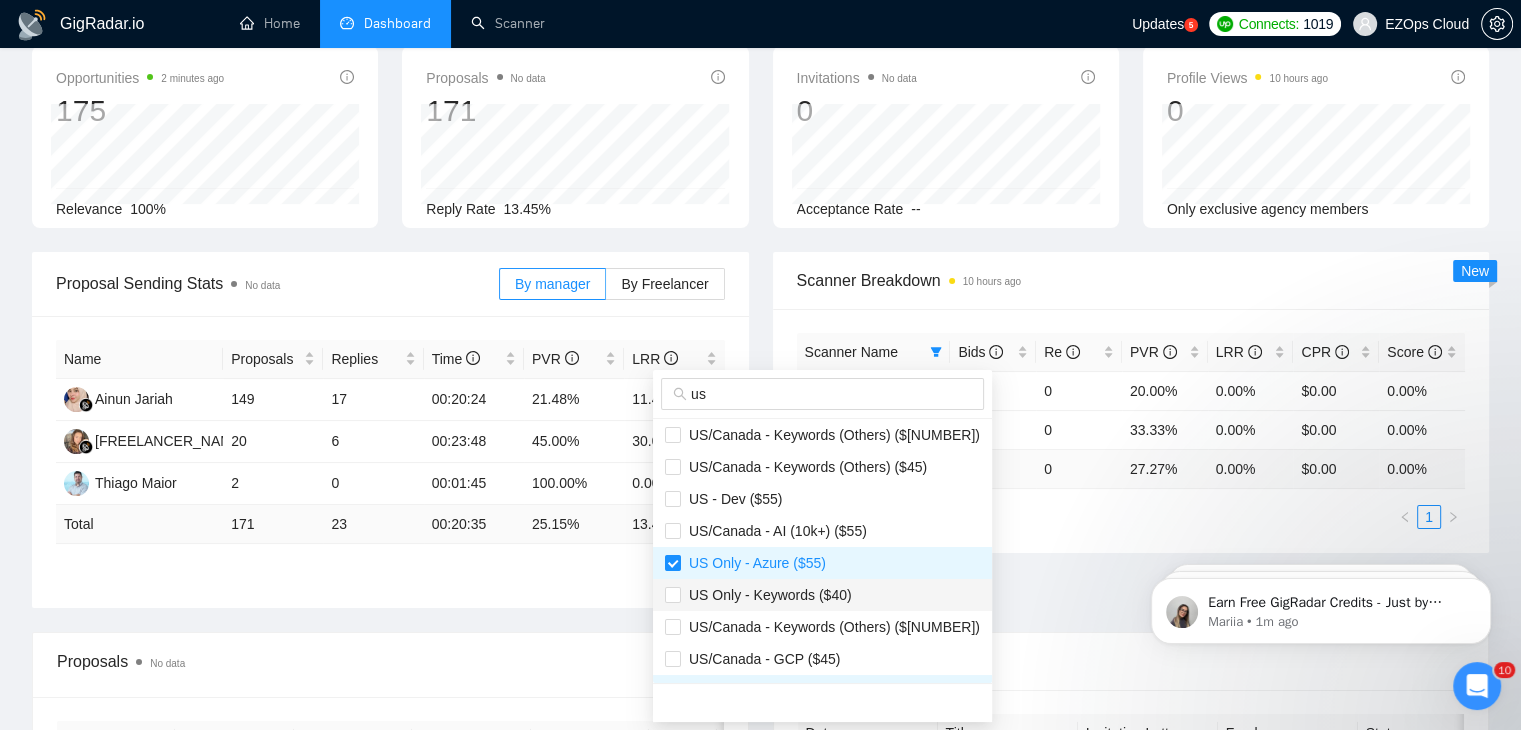 click on "US Only - Keywords ($40)" at bounding box center (822, 595) 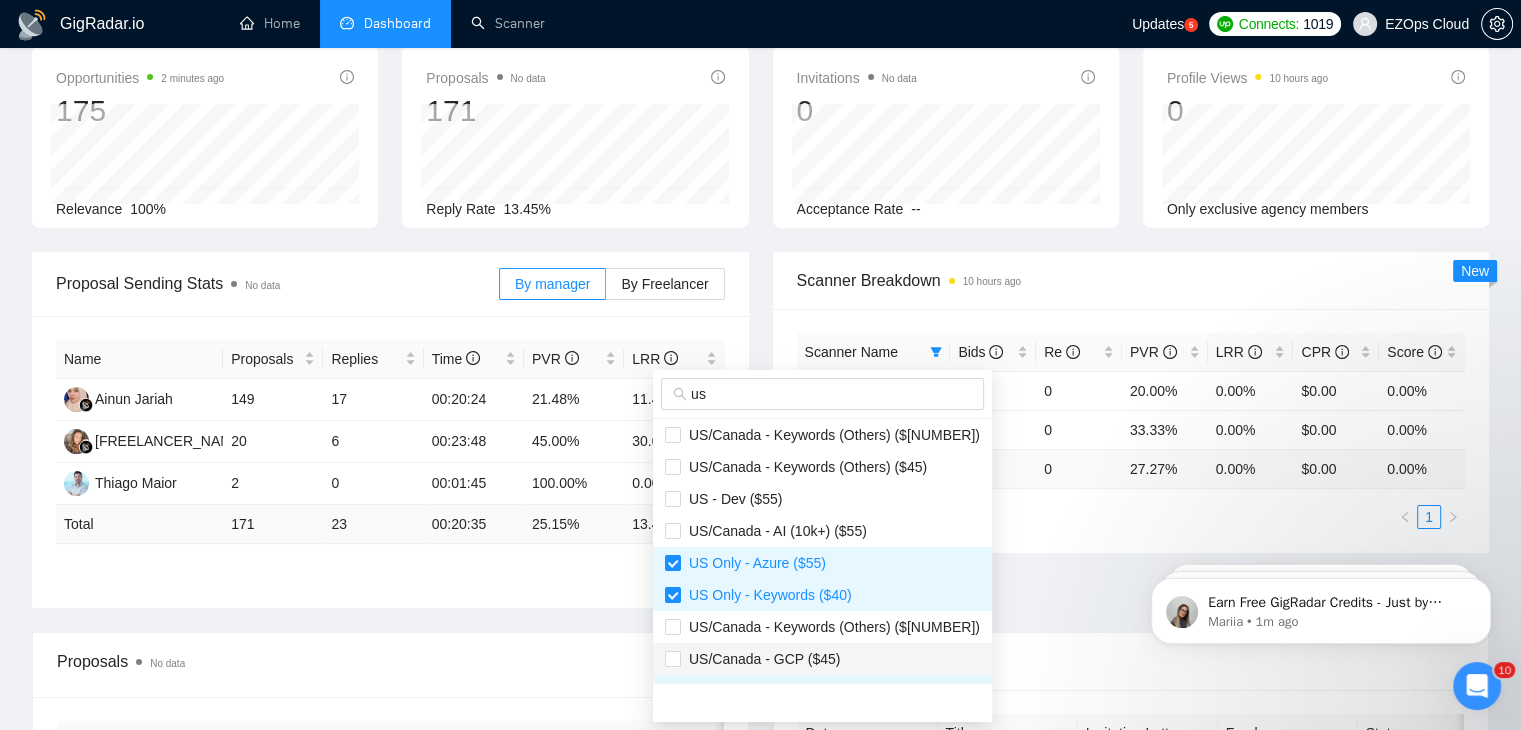 click on "US/Canada - GCP ($45)" at bounding box center (822, 659) 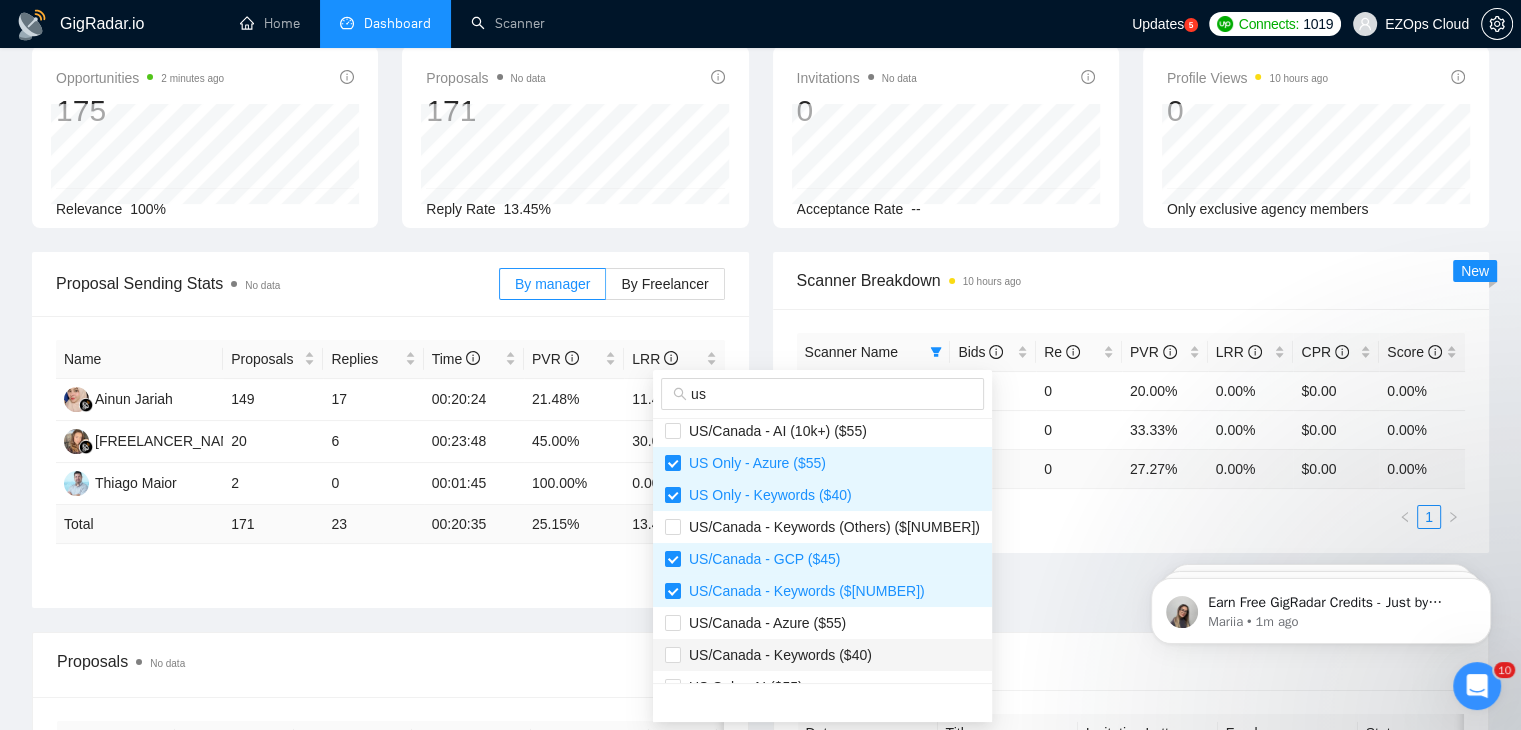 scroll, scrollTop: 300, scrollLeft: 0, axis: vertical 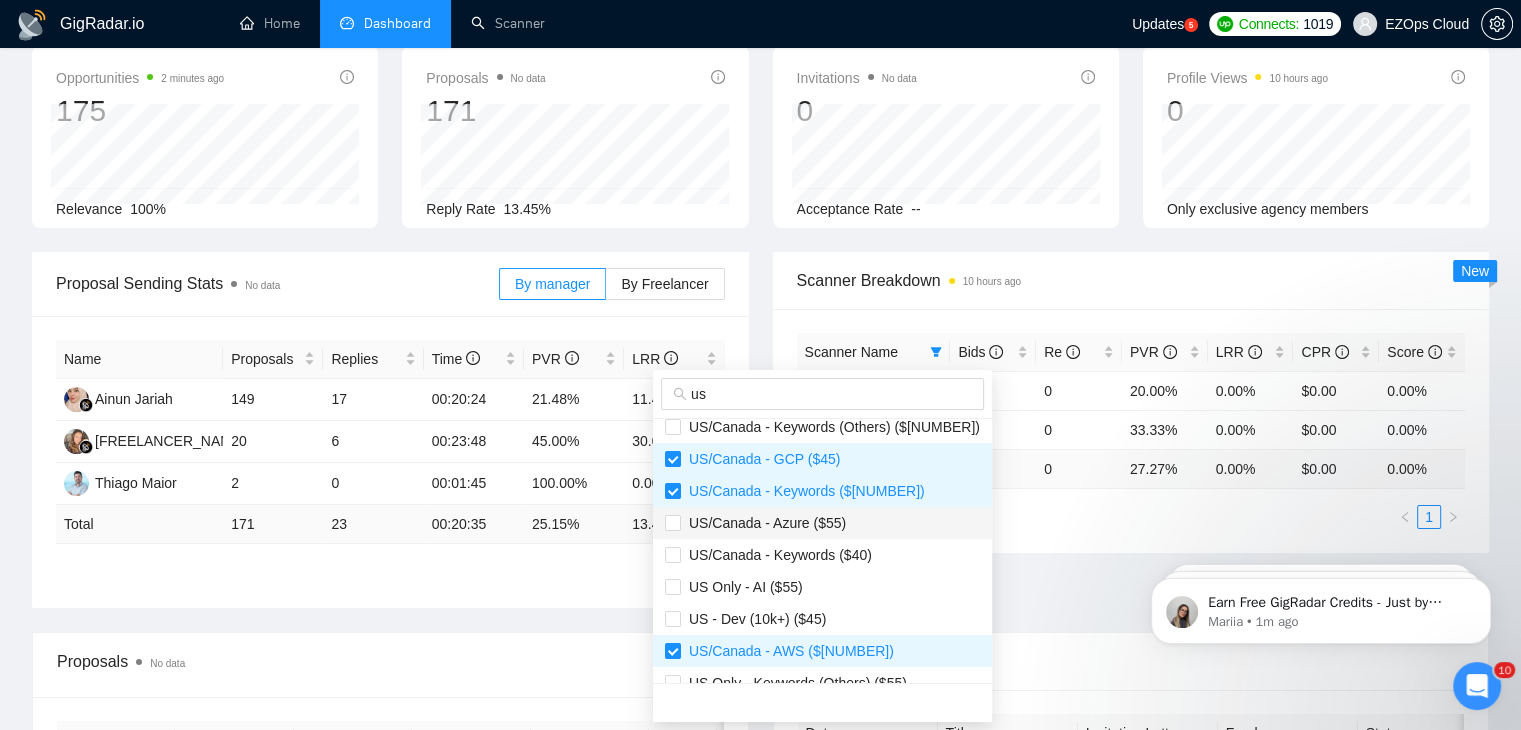 click on "US/Canada - Azure ($55)" at bounding box center [763, 523] 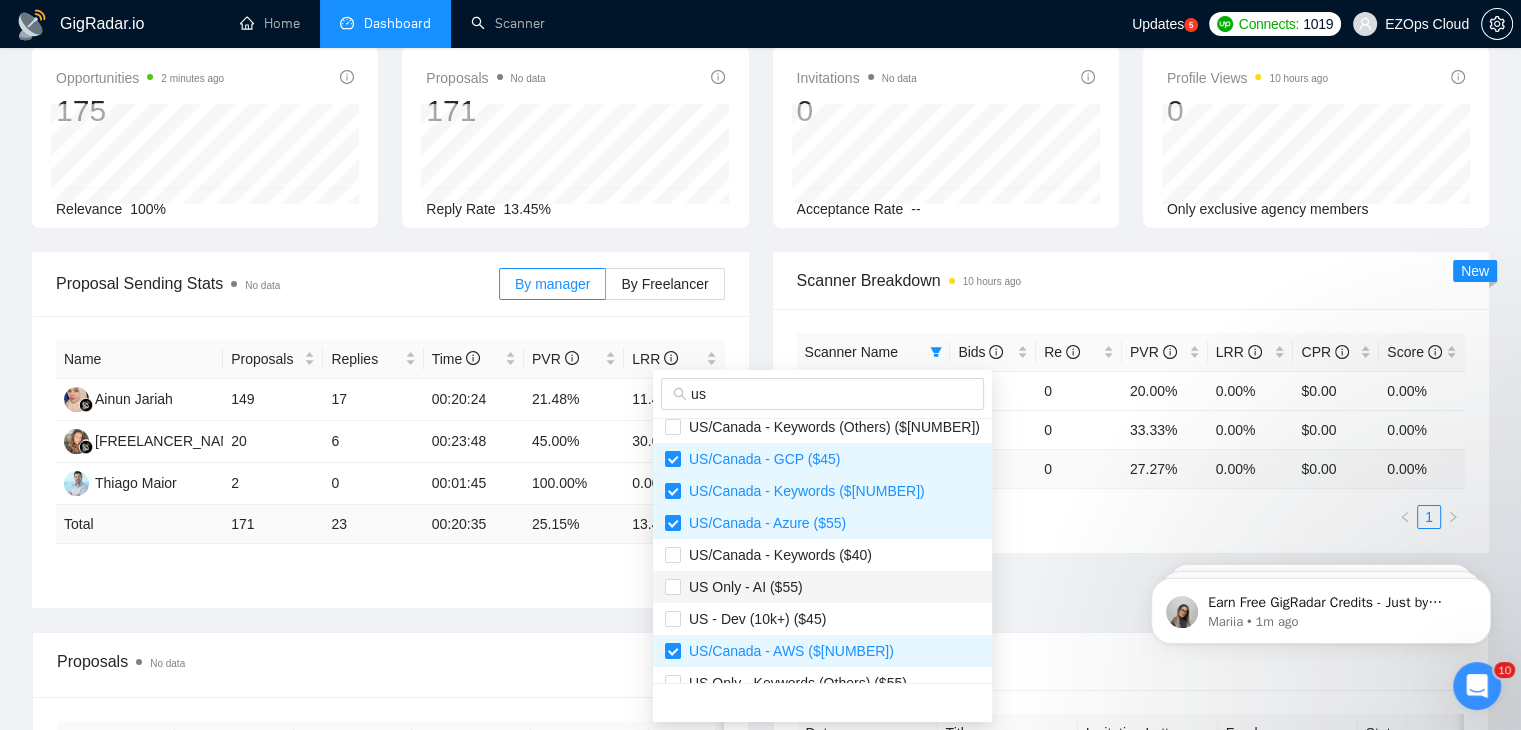 click on "US Only - AI ($55)" at bounding box center (822, 587) 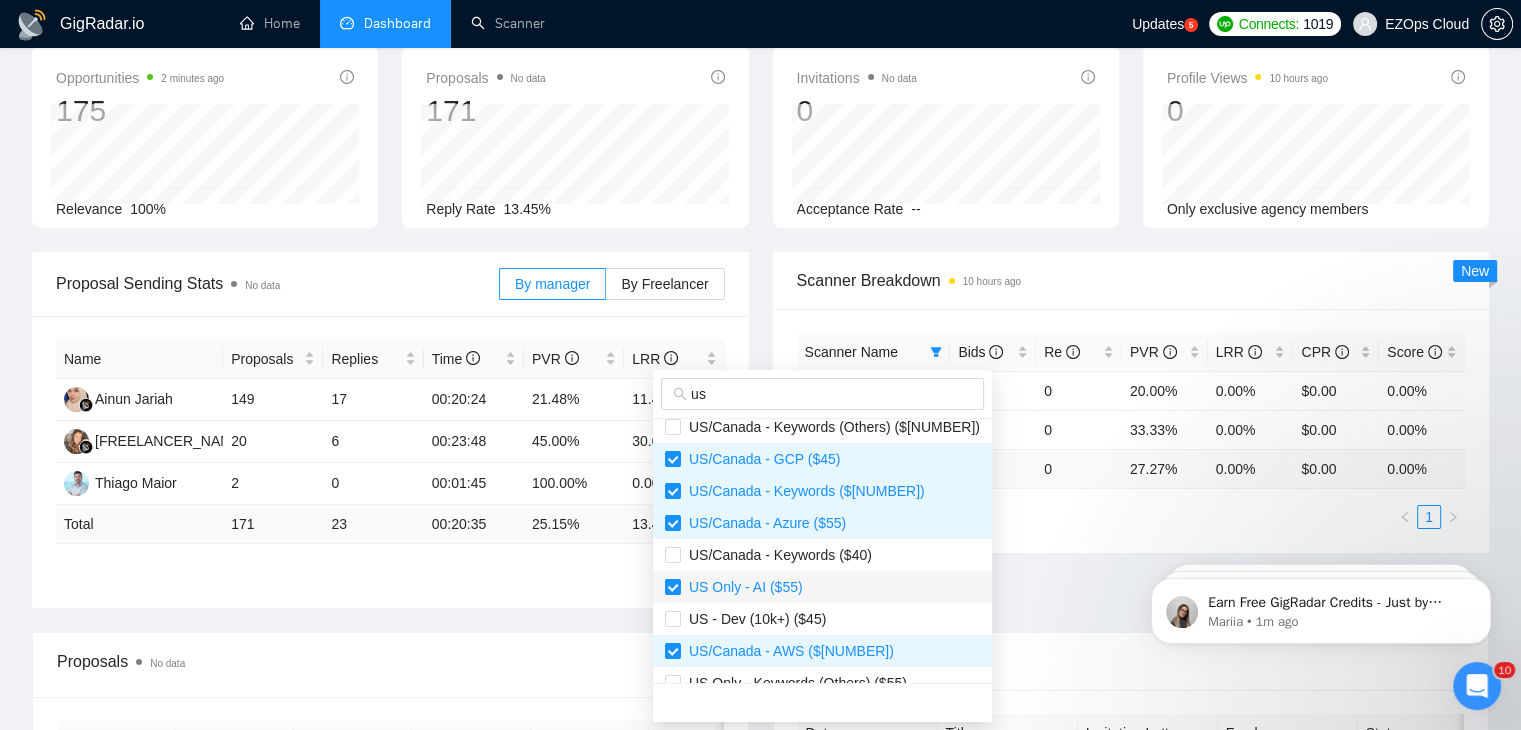 click on "US Only - AI ($55)" at bounding box center (822, 587) 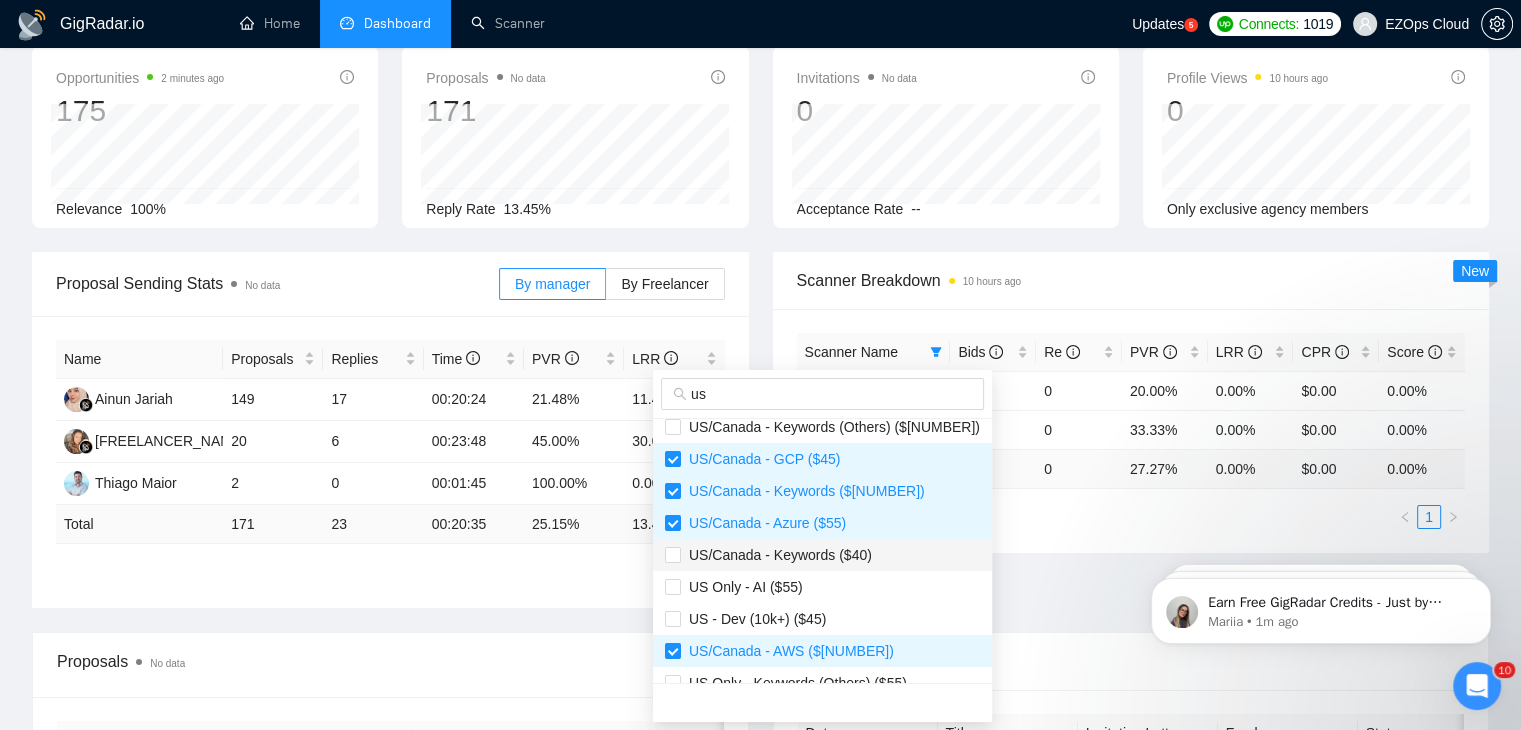 click on "US/Canada - Keywords ($40)" at bounding box center (776, 555) 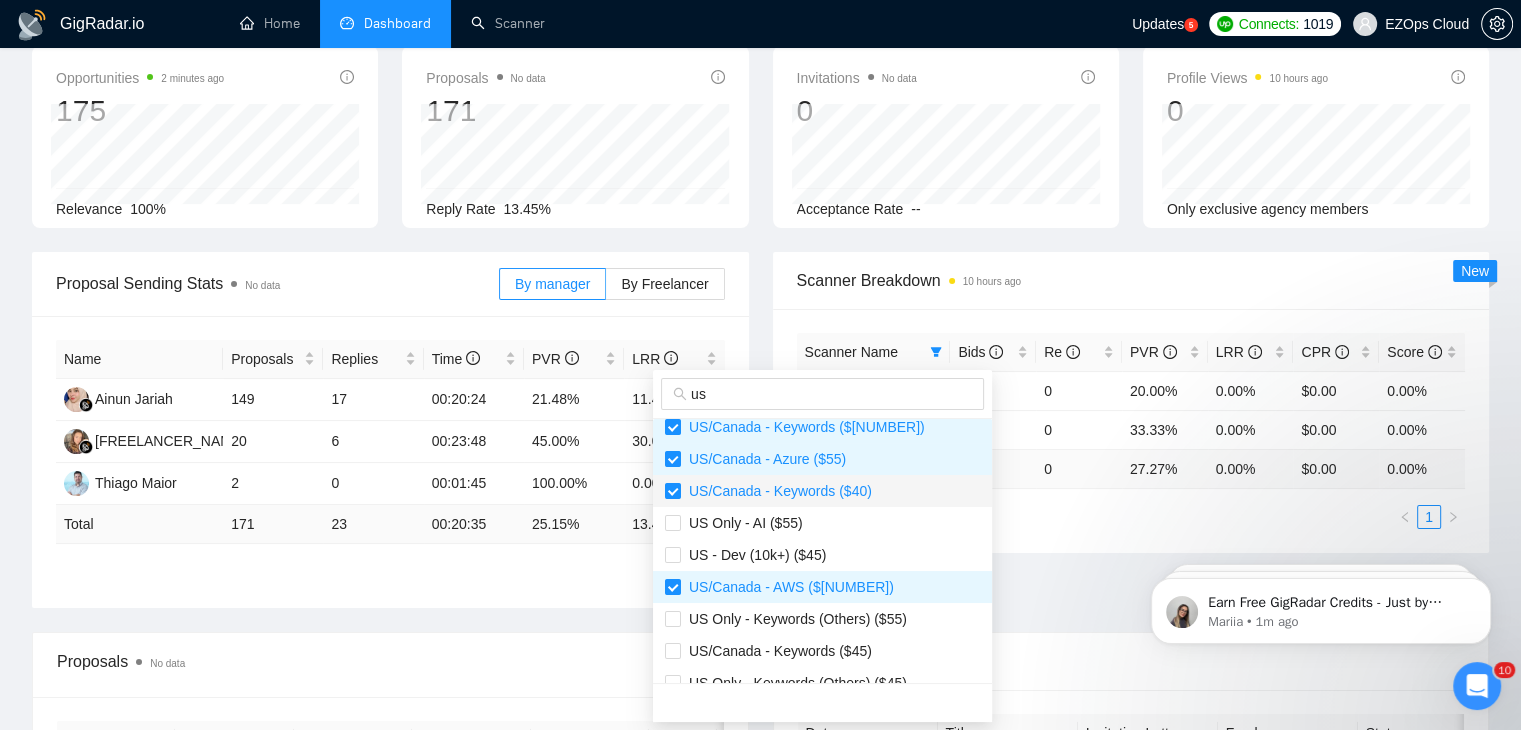 scroll, scrollTop: 400, scrollLeft: 0, axis: vertical 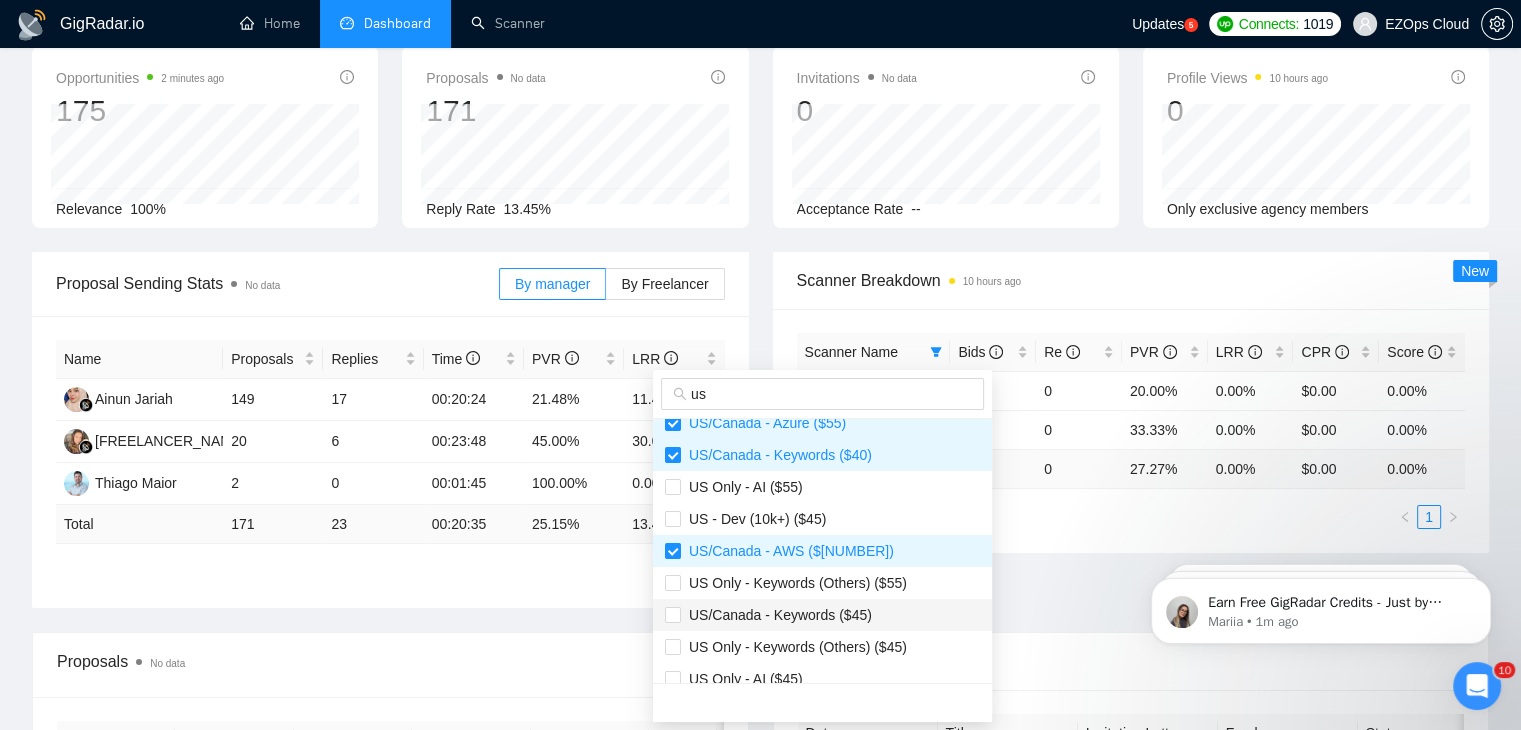 click on "US/Canada - Keywords ($45)" at bounding box center [776, 615] 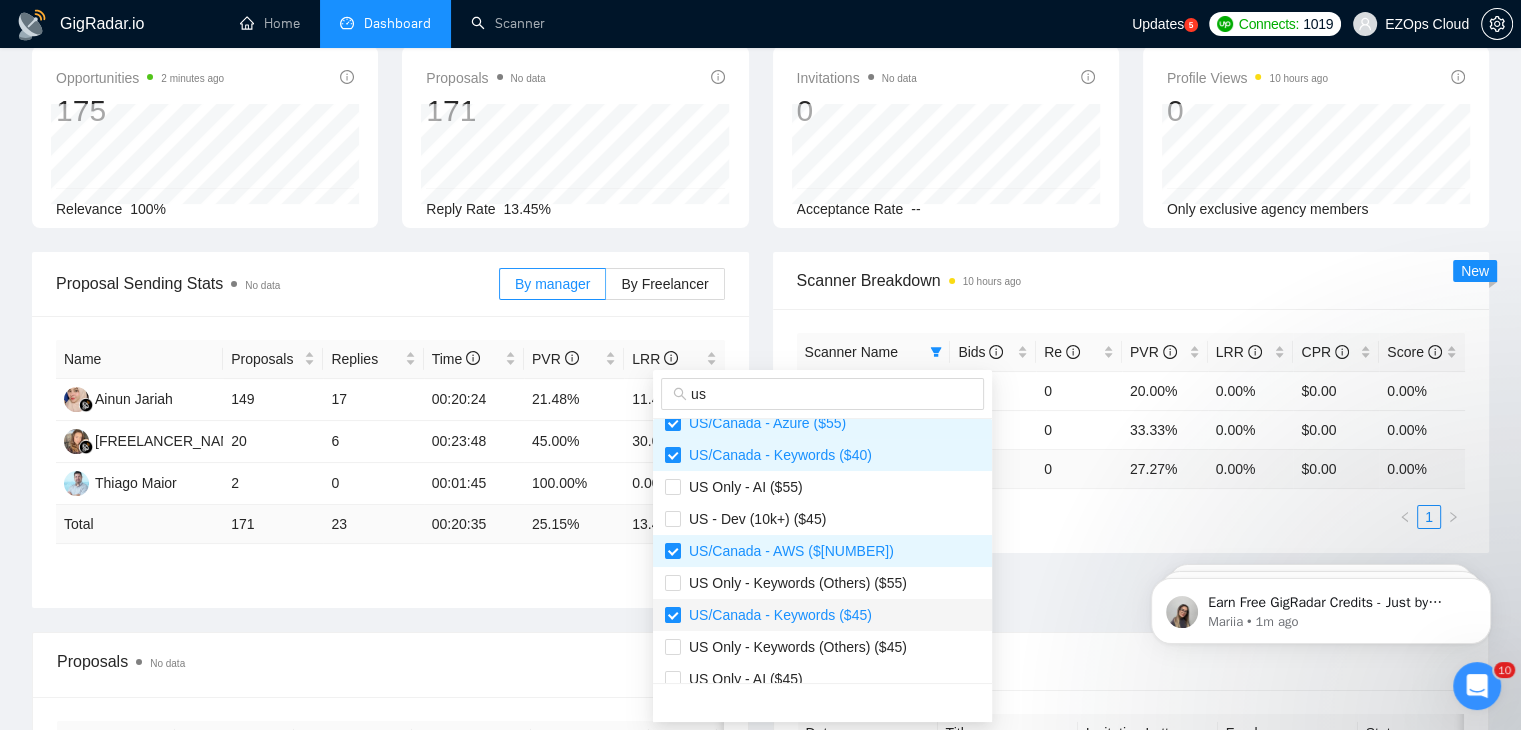 scroll, scrollTop: 600, scrollLeft: 0, axis: vertical 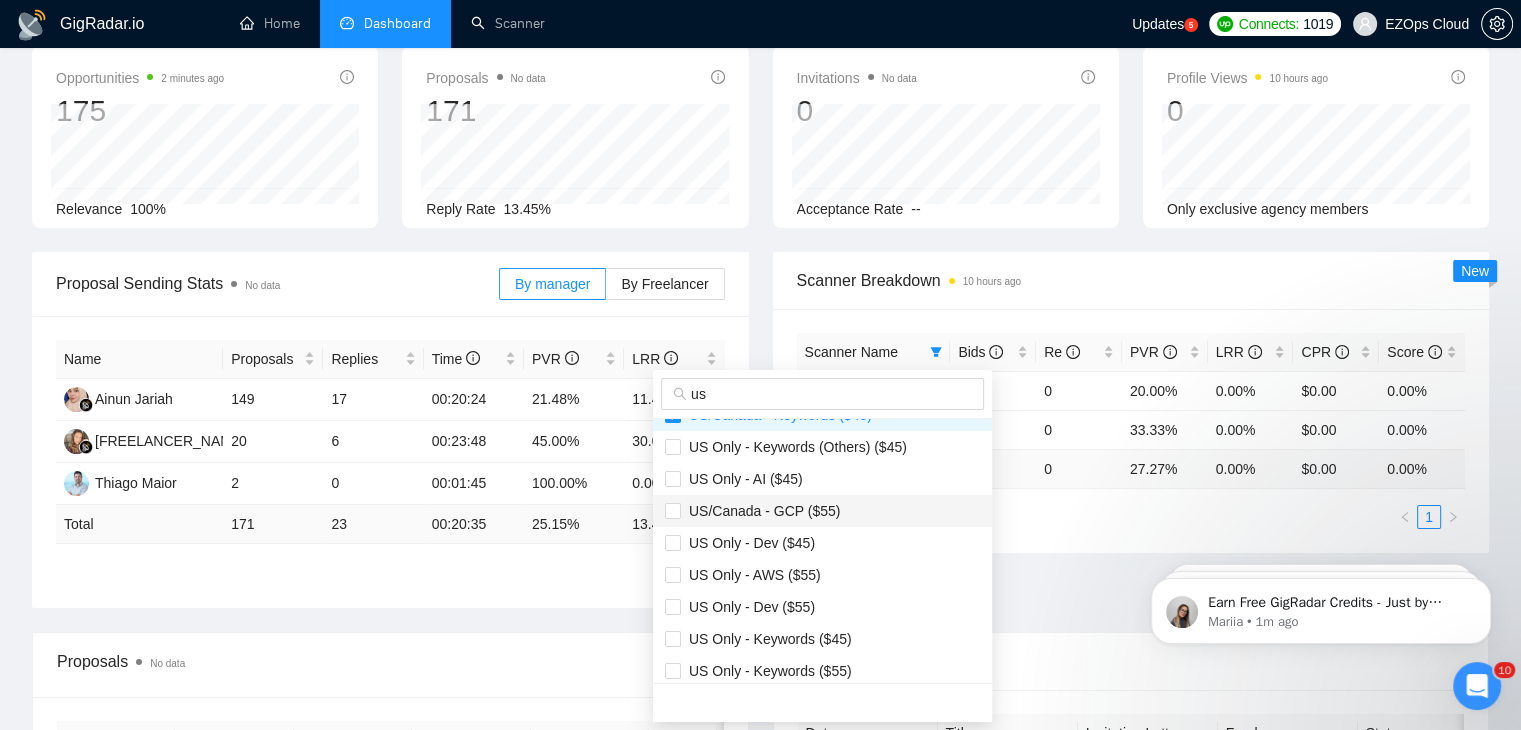 click on "US/Canada - GCP ($55)" at bounding box center [760, 511] 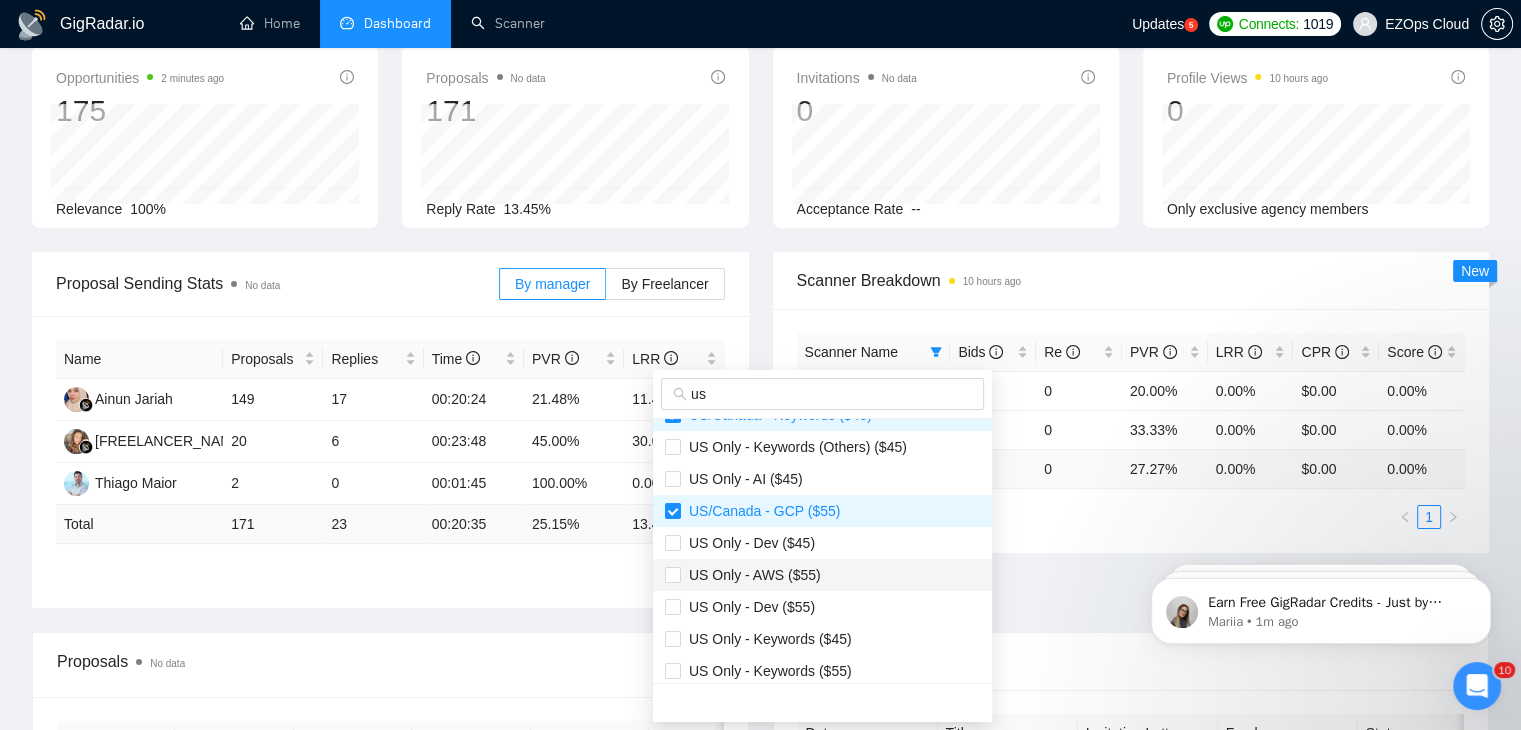 click on "US Only - AWS ($55)" at bounding box center [751, 575] 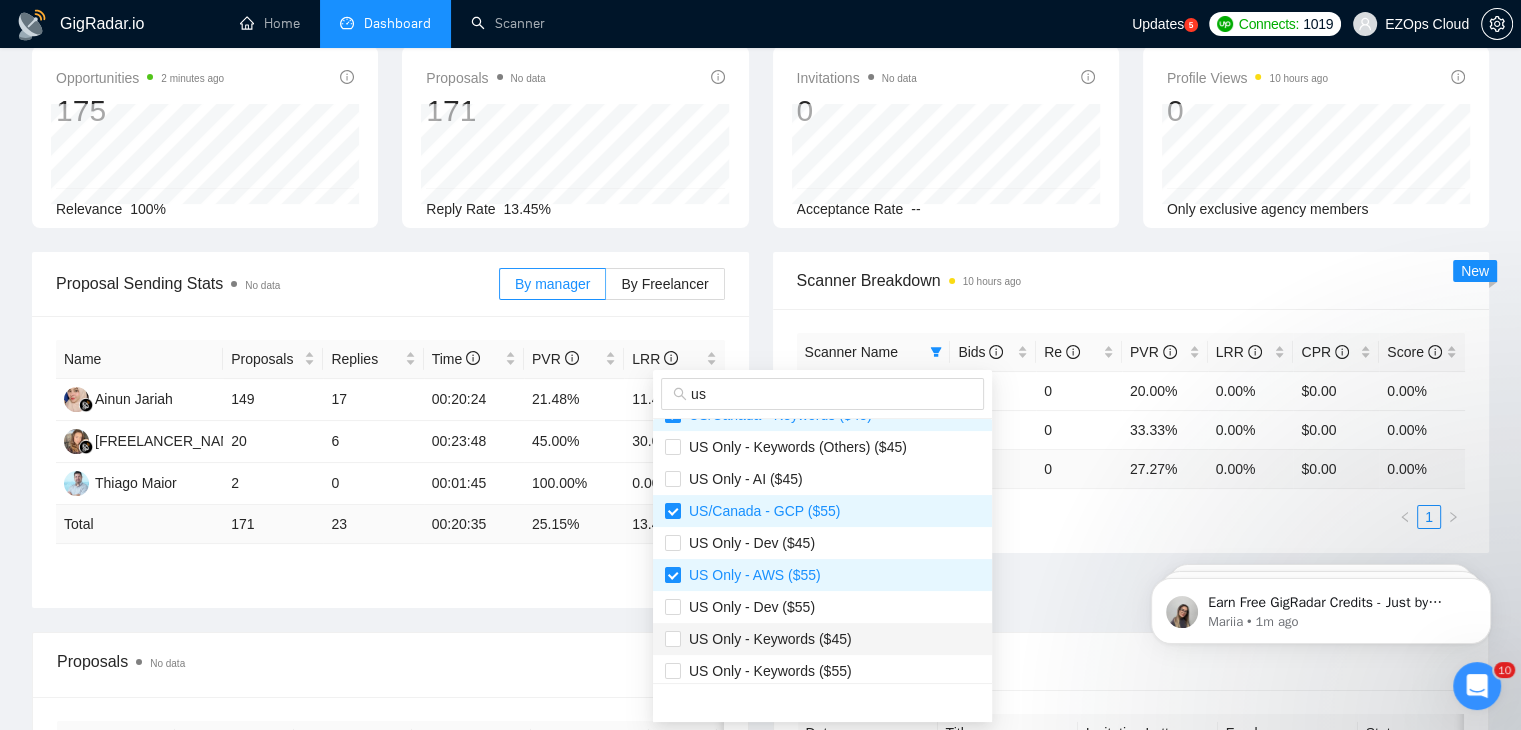 click on "US Only - Keywords ($45)" at bounding box center (766, 639) 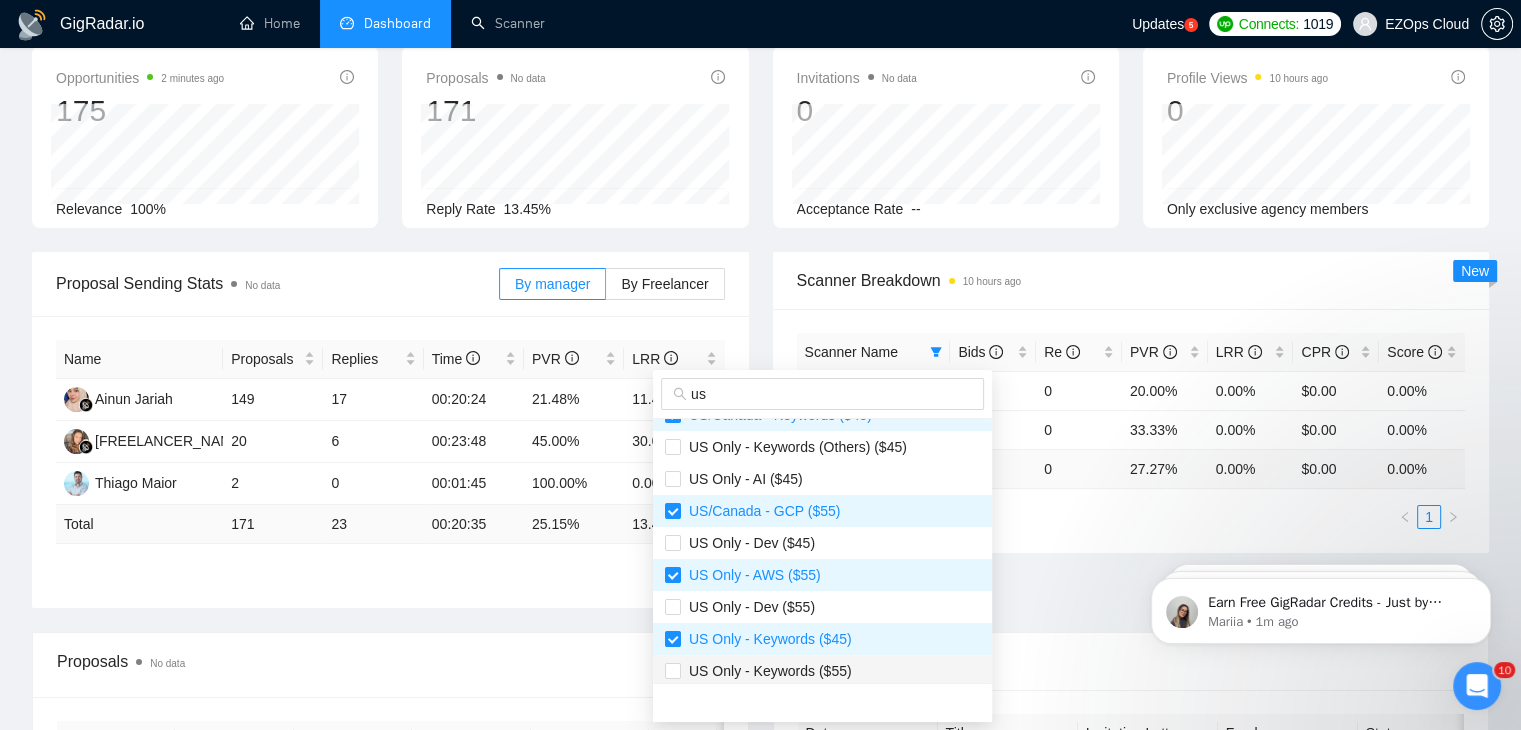 click on "US Only - Keywords ($55)" at bounding box center (822, 671) 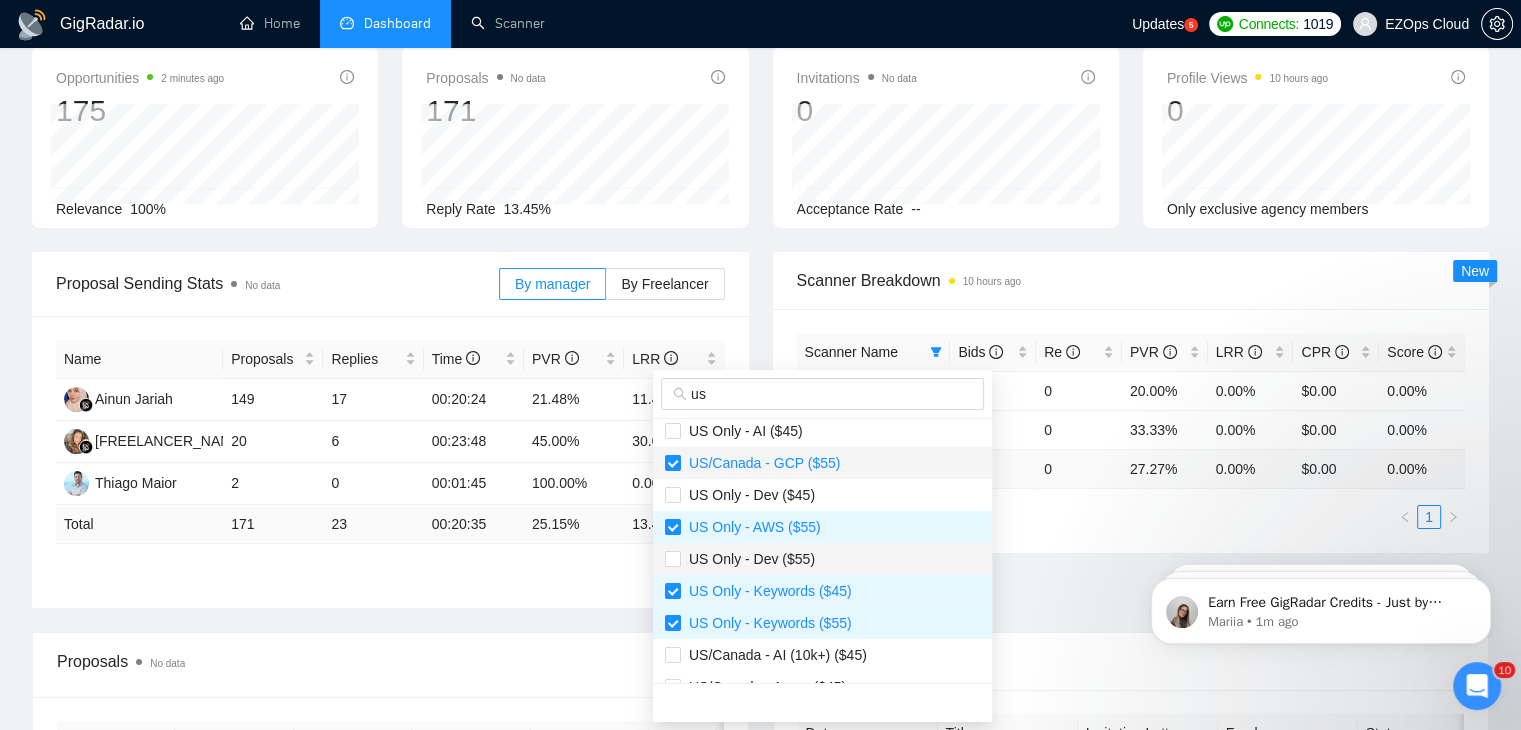 scroll, scrollTop: 672, scrollLeft: 0, axis: vertical 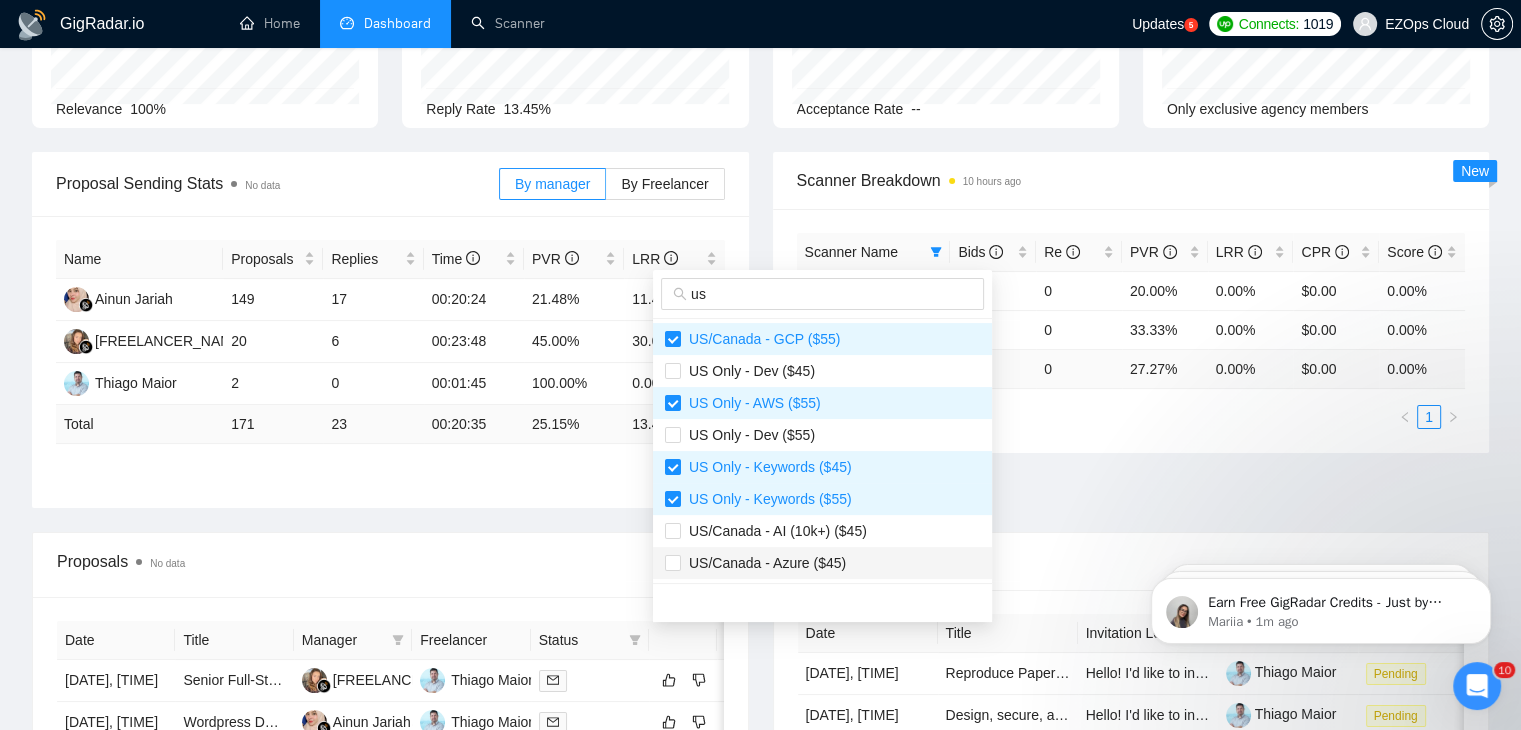 click on "US/Canada - Azure ($45)" at bounding box center (763, 563) 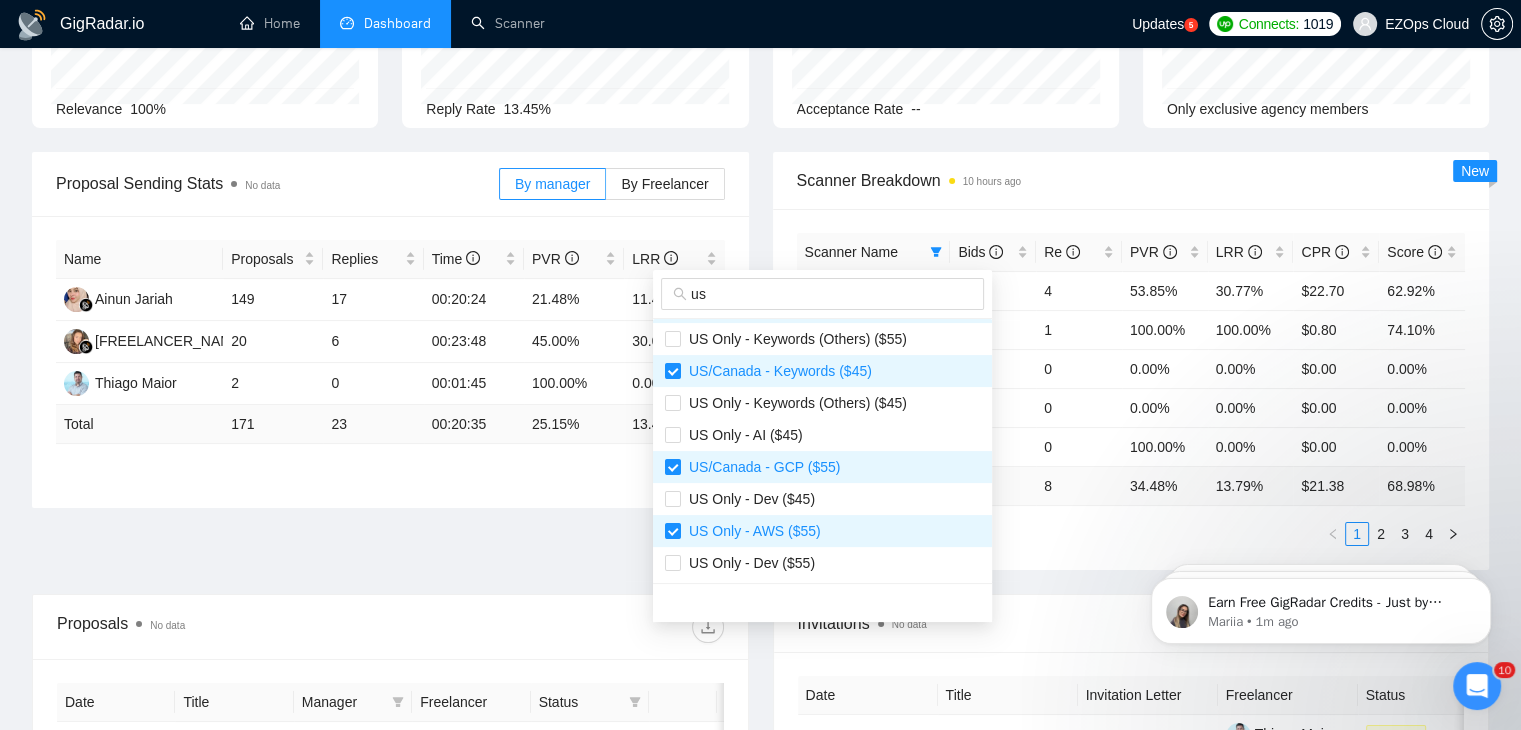 type 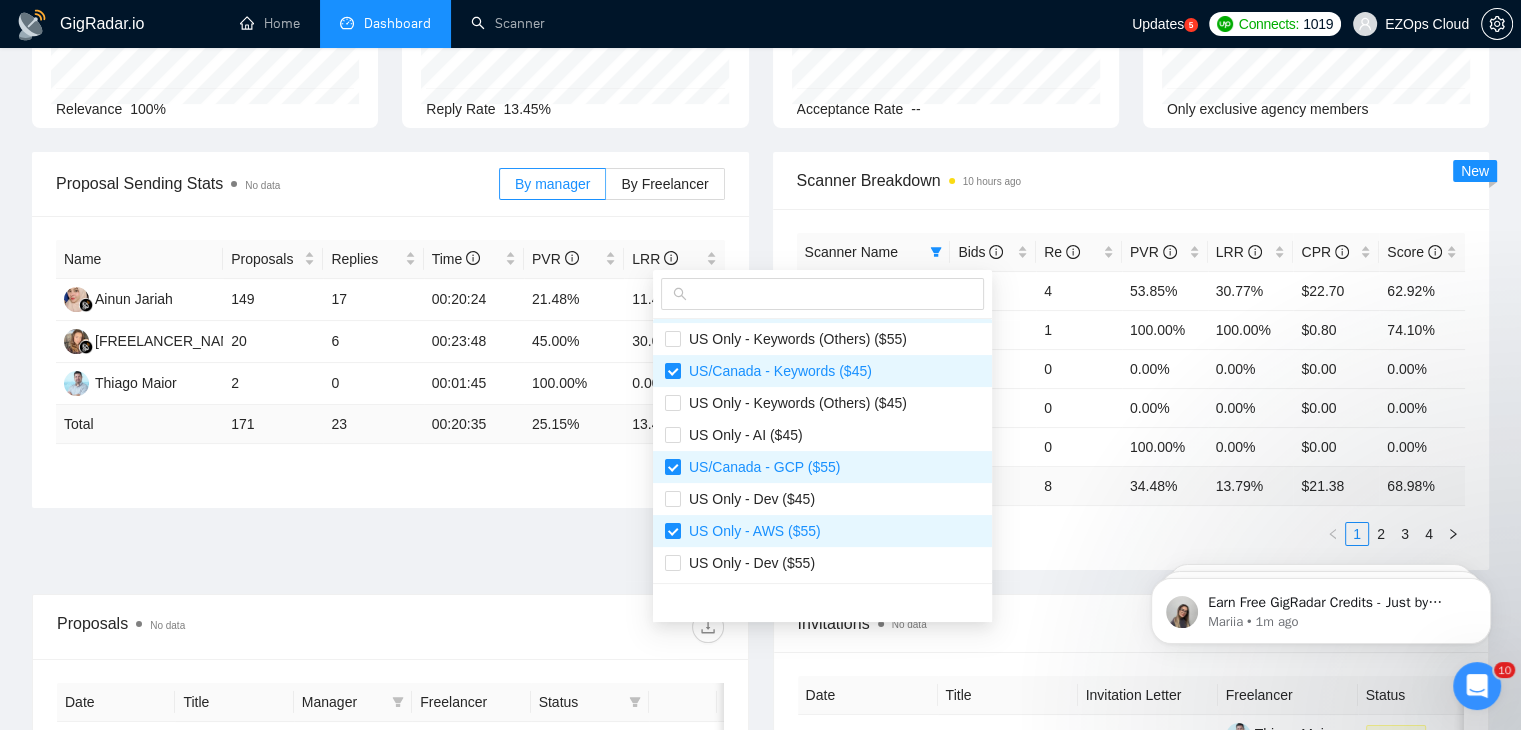 click on "Proposal Sending Stats No data By manager By Freelancer Name Proposals Replies Time   PVR   LRR   [FREELANCER_NAME] [NUMBER] [NUMBER] [TIME] [PERCENTAGE] [PERCENTAGE] [FREELANCER_NAME] [NUMBER] [NUMBER] [TIME] [PERCENTAGE] [PERCENTAGE] [FREELANCER_NAME] [NUMBER] [NUMBER] [TIME] [PERCENTAGE] [PERCENTAGE] Total [NUMBER] [NUMBER] [TIME] [PERCENTAGE] [PERCENTAGE] 1 Scanner Breakdown 10 hours ago Scanner Name Bids   Re   PVR   LRR   CPR   Score   US/Canada - AWS ($[NUMBER]) [NUMBER] [NUMBER] [PERCENTAGE] [PERCENTAGE] $[NUMBER] [PERCENTAGE] US/Canada - AWS ($[NUMBER]) [NUMBER] [NUMBER] [PERCENTAGE] [PERCENTAGE] $[NUMBER] [PERCENTAGE] US/Canada - Azure ($[NUMBER]) [NUMBER] [NUMBER] [PERCENTAGE] [PERCENTAGE] $[NUMBER] [PERCENTAGE] US Only - Azure ($[NUMBER]) [NUMBER] [NUMBER] [PERCENTAGE] [PERCENTAGE] $[NUMBER] [PERCENTAGE] US Only - Keywords ($[NUMBER]) [NUMBER] [NUMBER] [PERCENTAGE] [PERCENTAGE] $[NUMBER] [PERCENTAGE] Total [NUMBER] [NUMBER] [PERCENTAGE] [PERCENTAGE] $[NUMBER] [PERCENTAGE] 1 2 3 4 New" at bounding box center (760, 373) 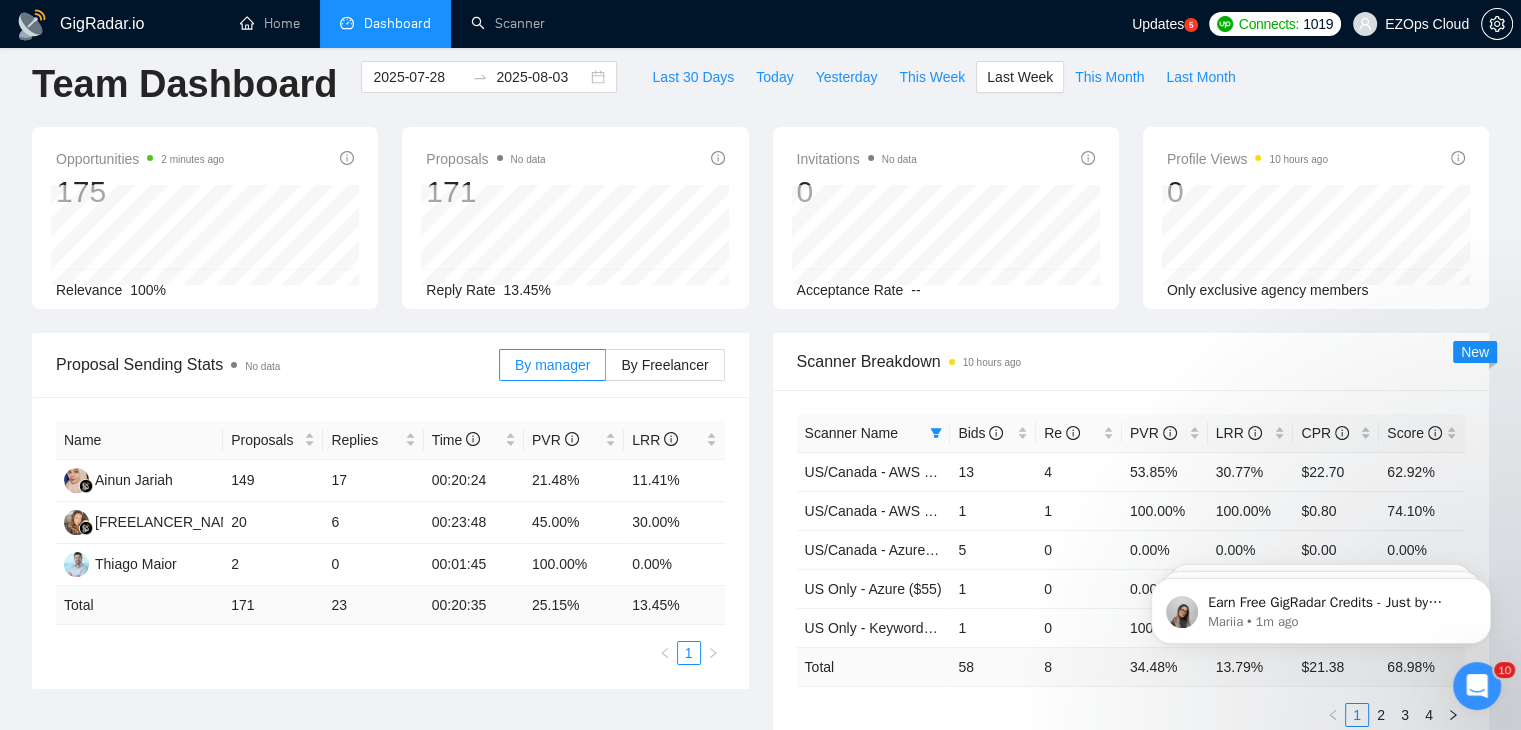 scroll, scrollTop: 0, scrollLeft: 0, axis: both 